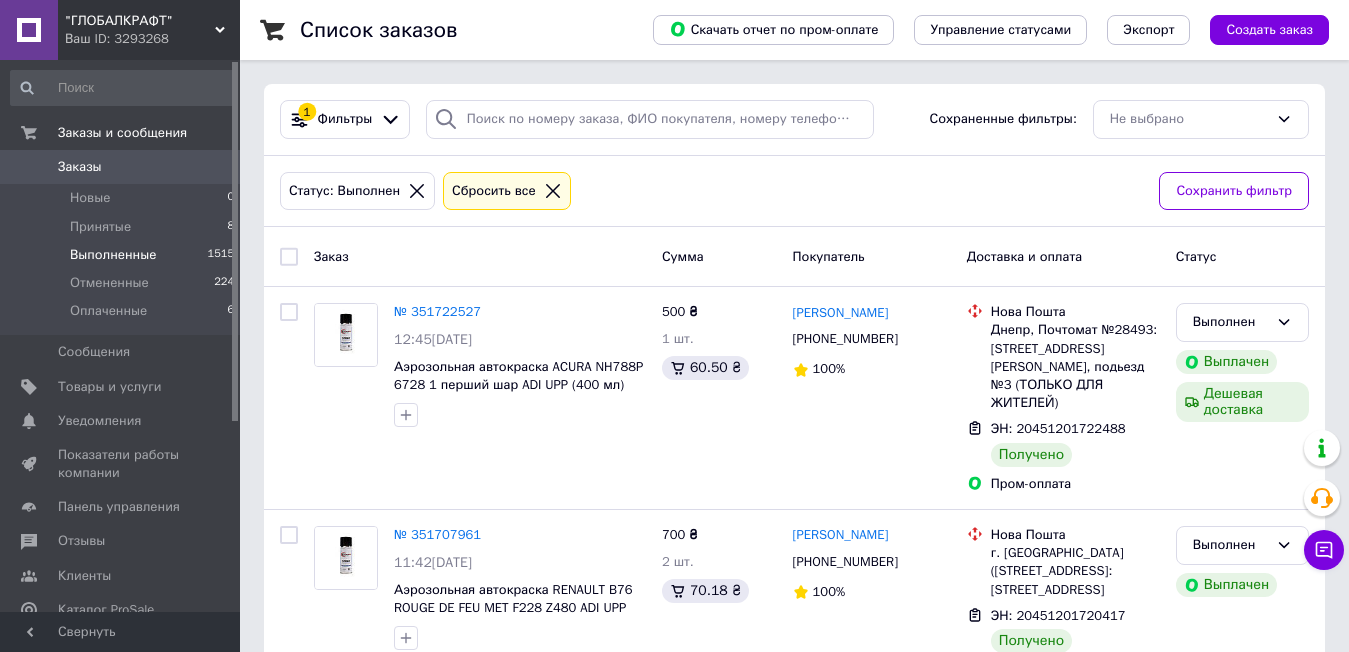 click on "Заказы" at bounding box center (121, 167) 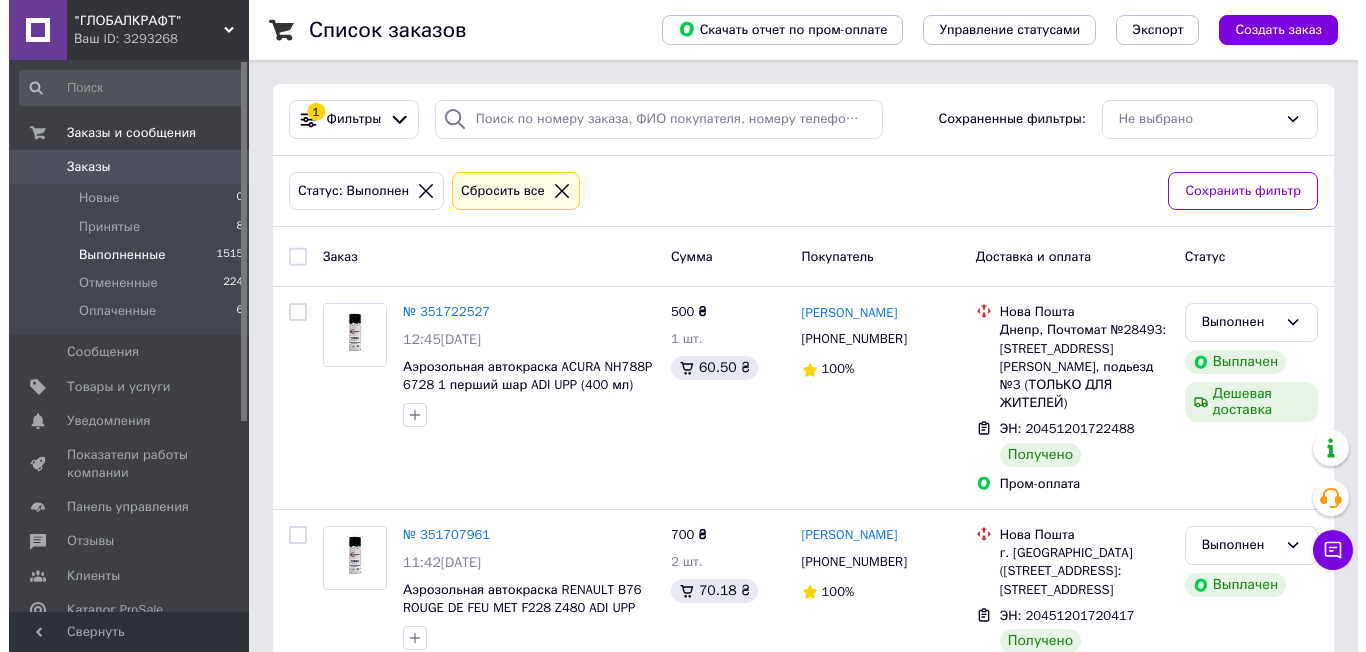 scroll, scrollTop: 0, scrollLeft: 0, axis: both 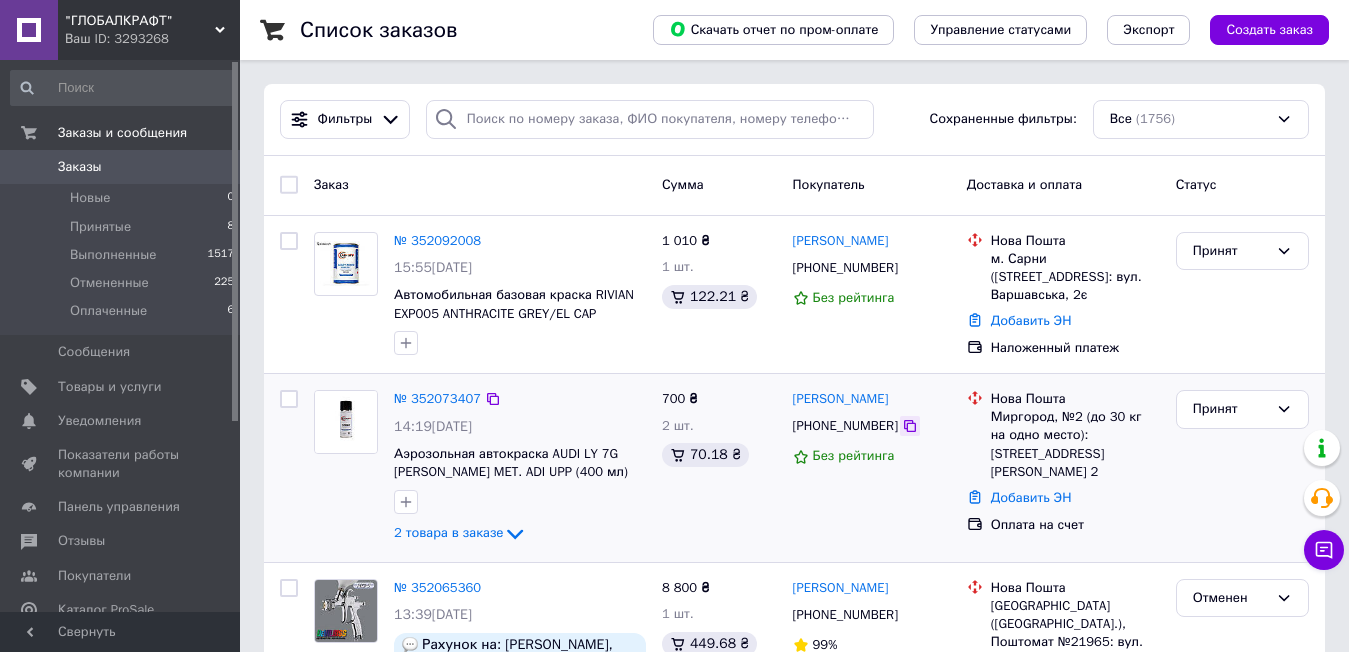 click 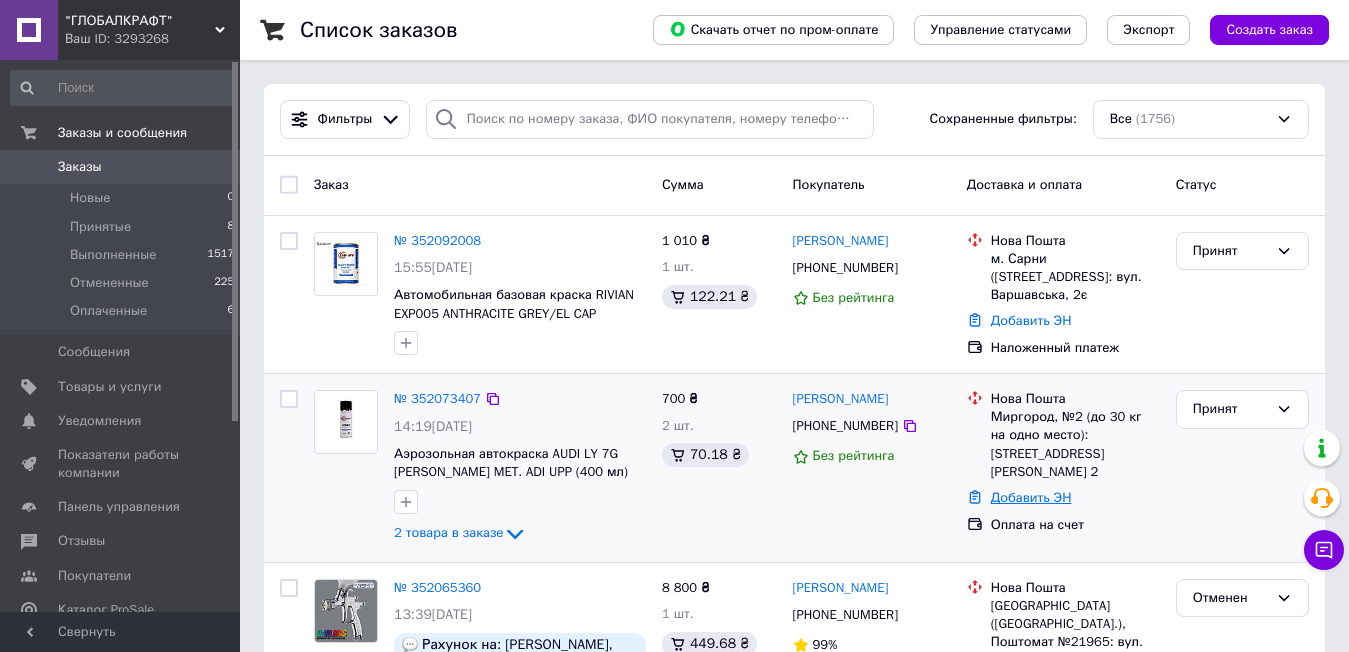 click on "Добавить ЭН" at bounding box center (1031, 497) 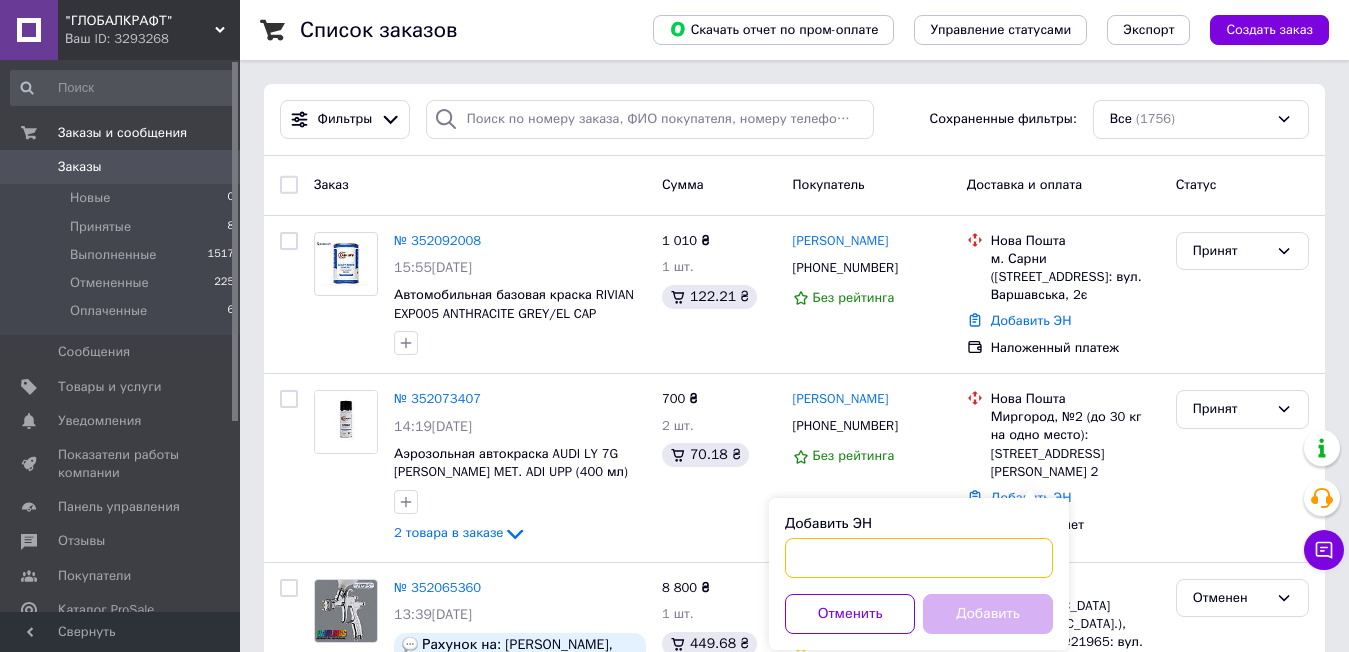 drag, startPoint x: 893, startPoint y: 559, endPoint x: 959, endPoint y: 597, distance: 76.15773 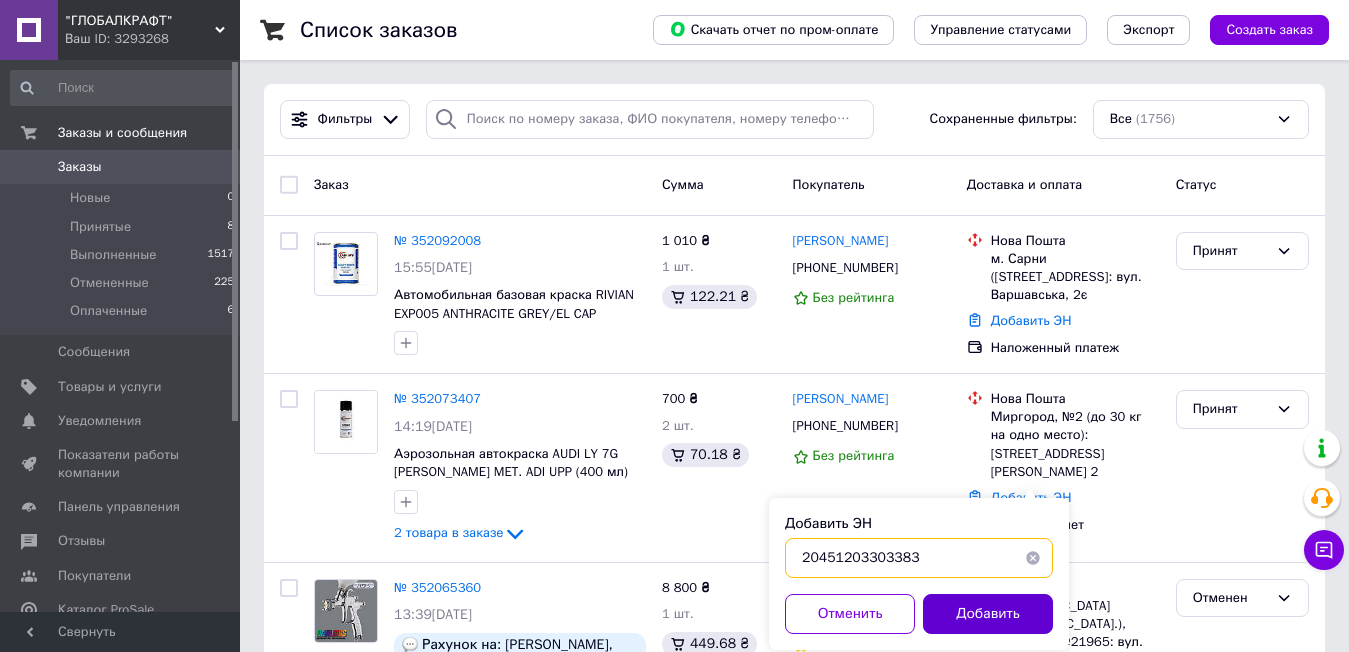 type on "20451203303383" 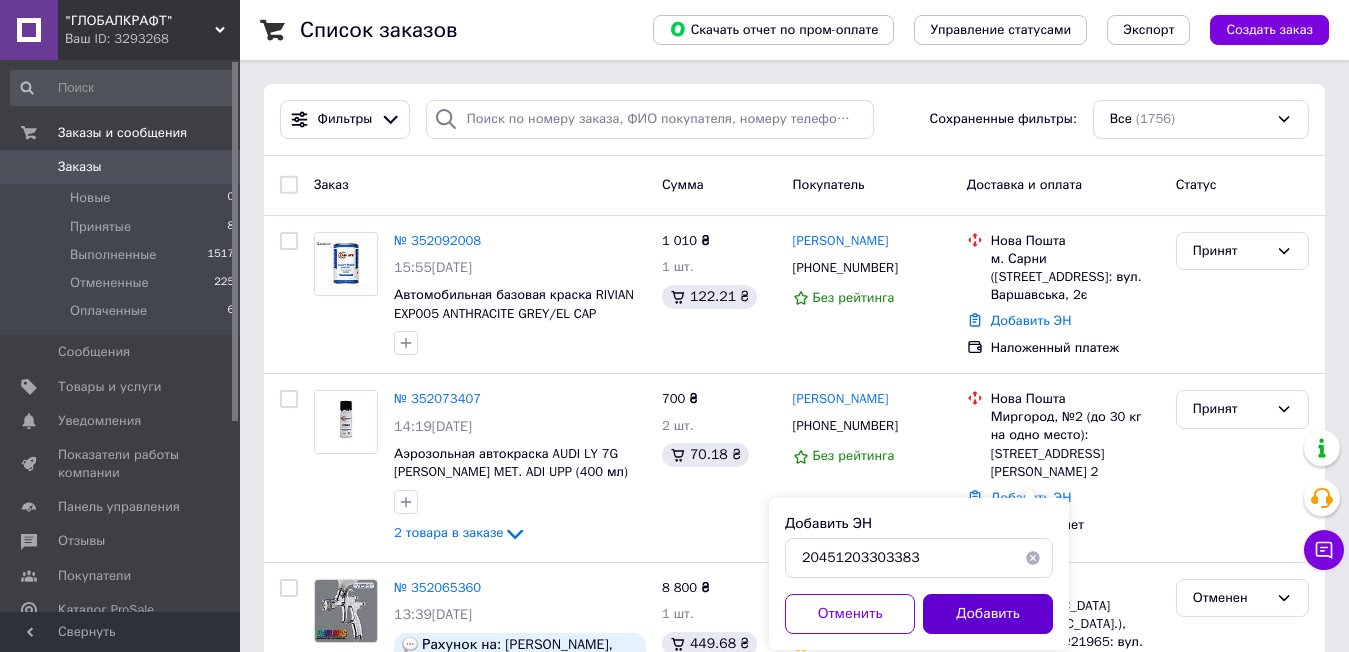 click on "Добавить" at bounding box center (988, 614) 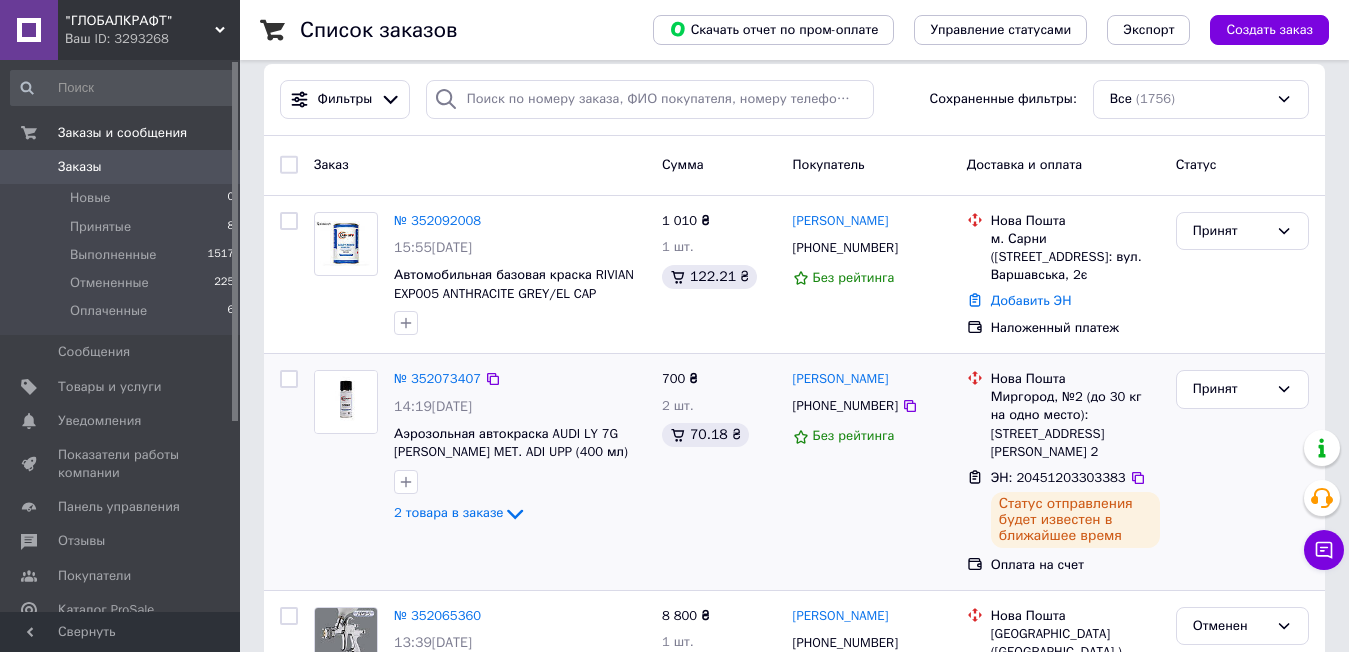 scroll, scrollTop: 0, scrollLeft: 0, axis: both 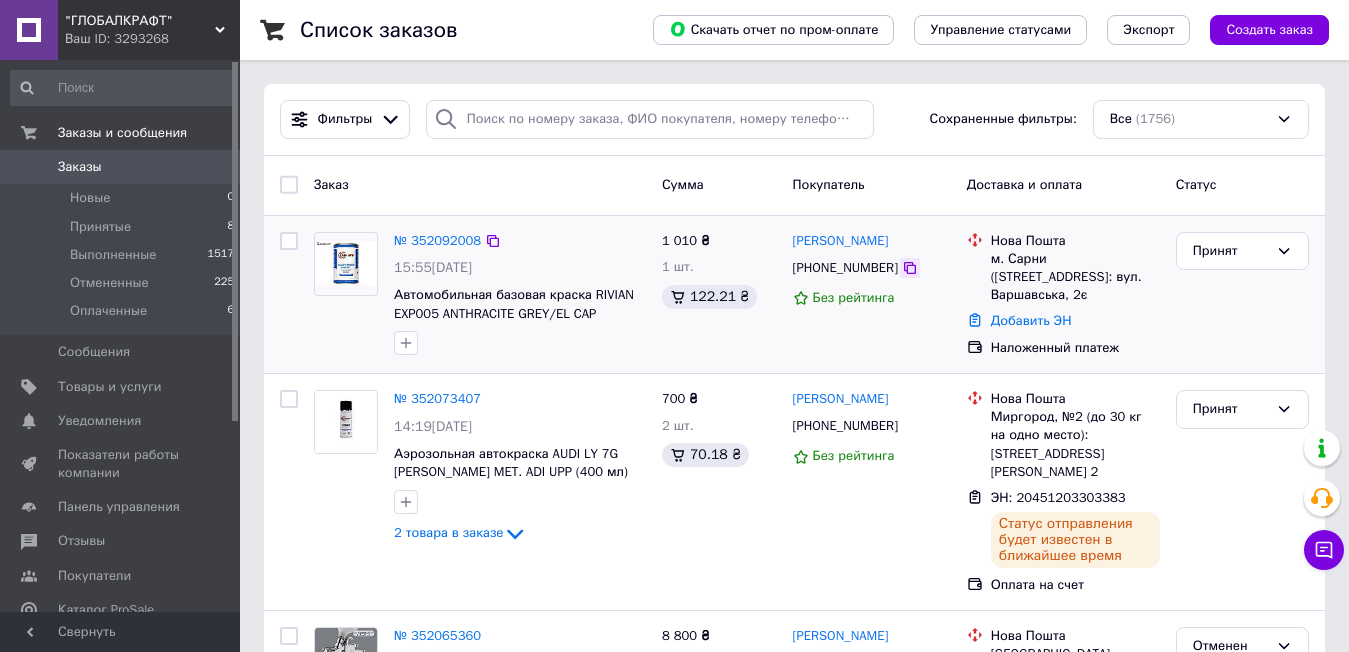 click 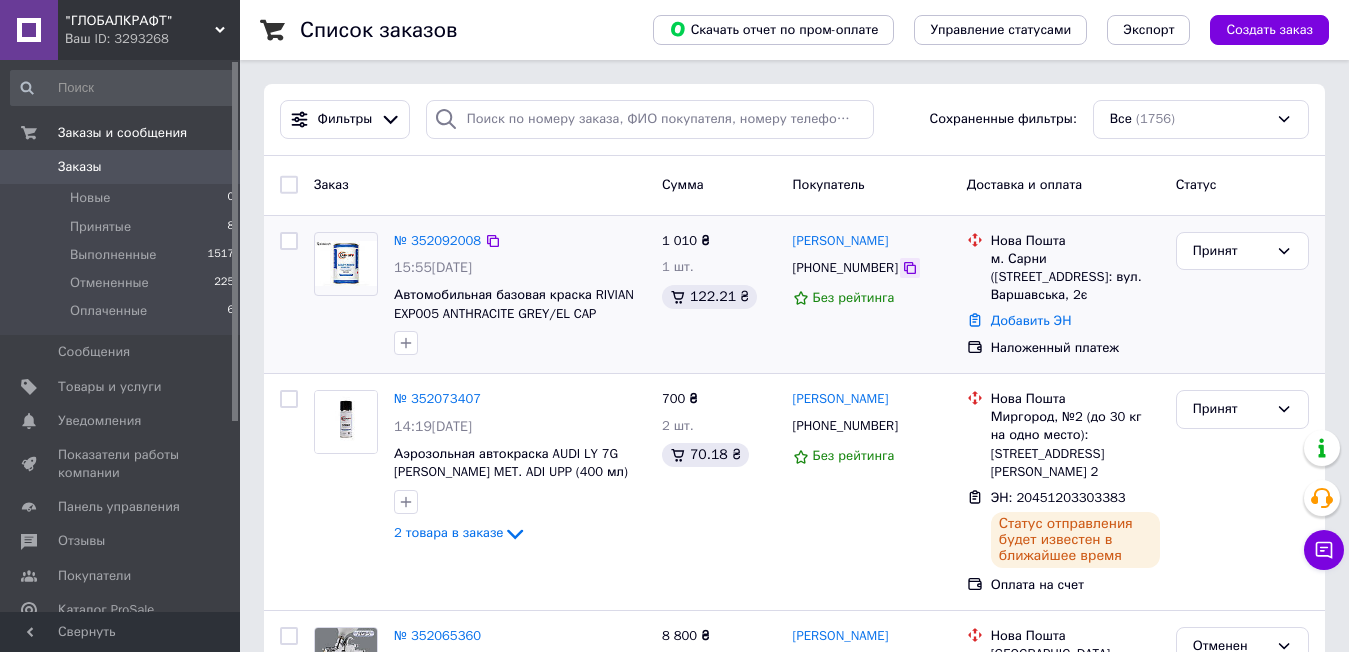 click 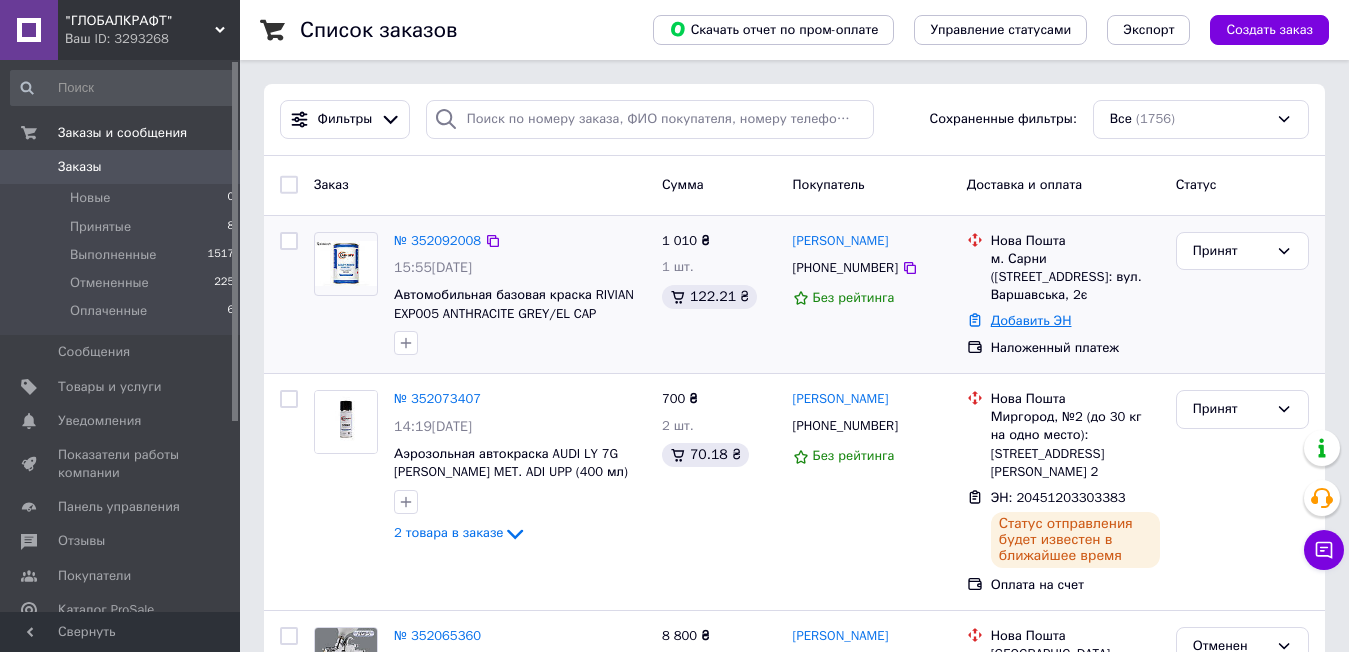 click on "Добавить ЭН" at bounding box center [1031, 320] 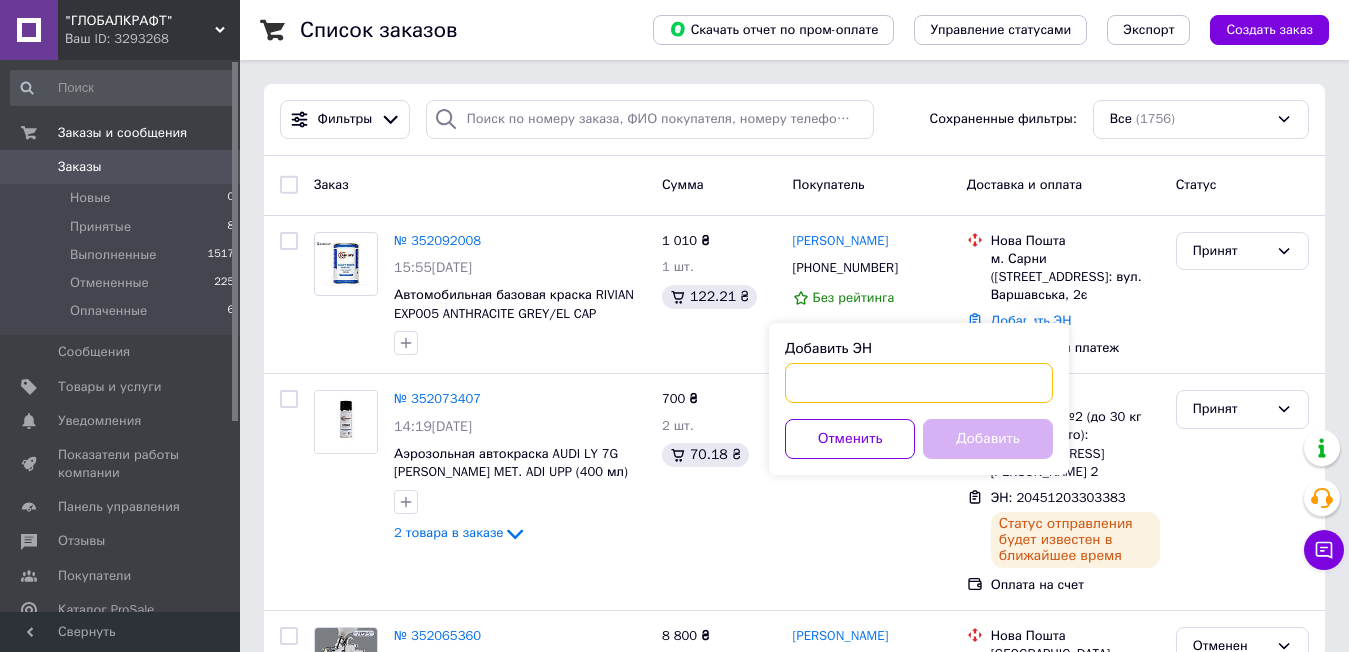 click on "Добавить ЭН" at bounding box center (919, 383) 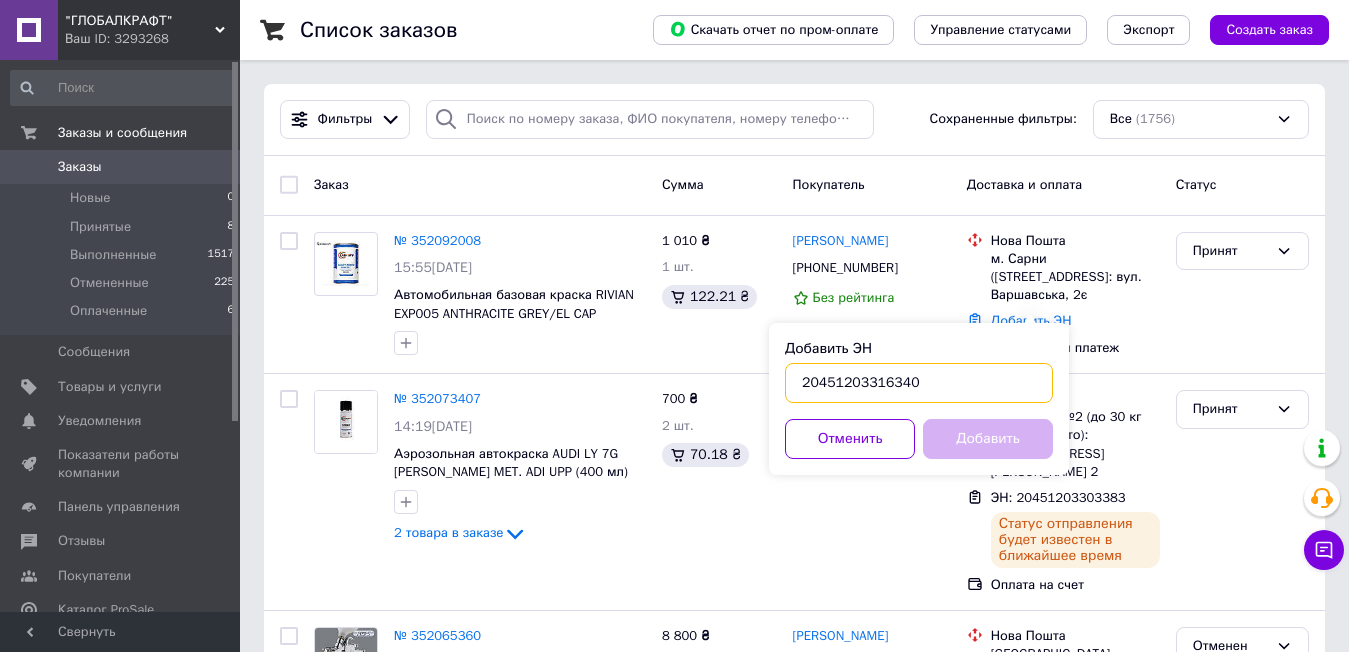 type on "20451203316340" 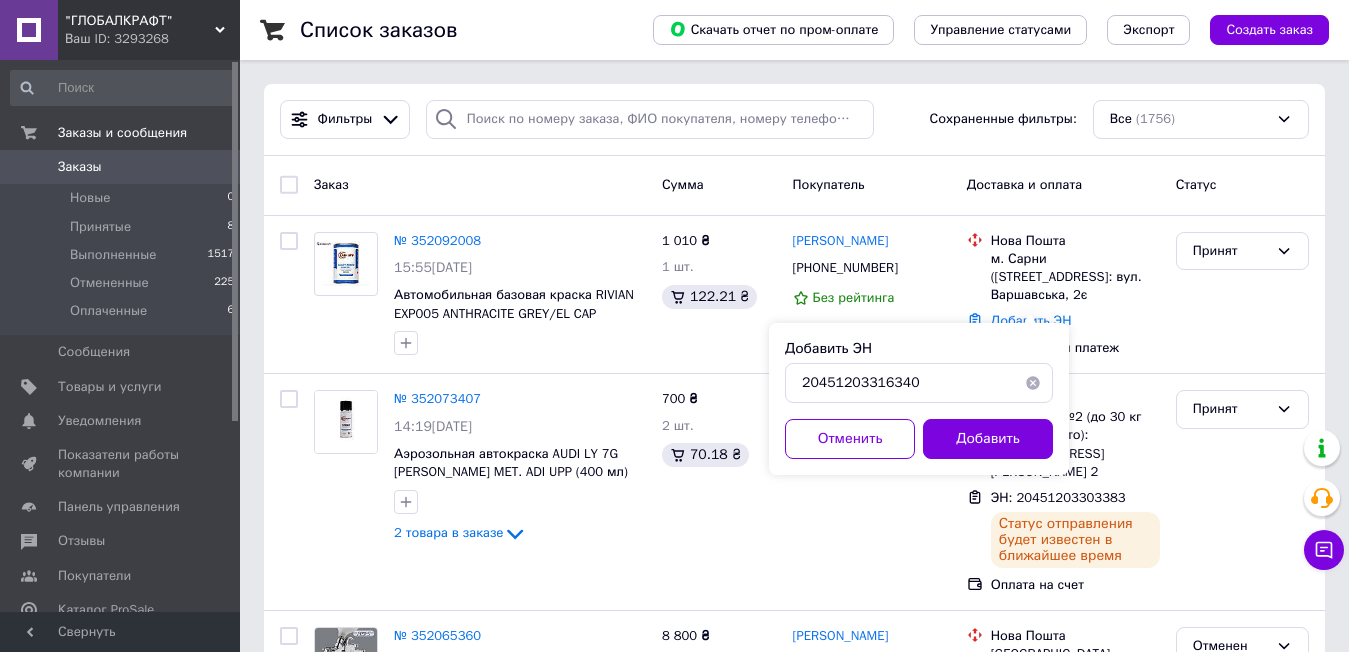 click on "Добавить ЭН 20451203316340 Отменить Добавить" at bounding box center [919, 399] 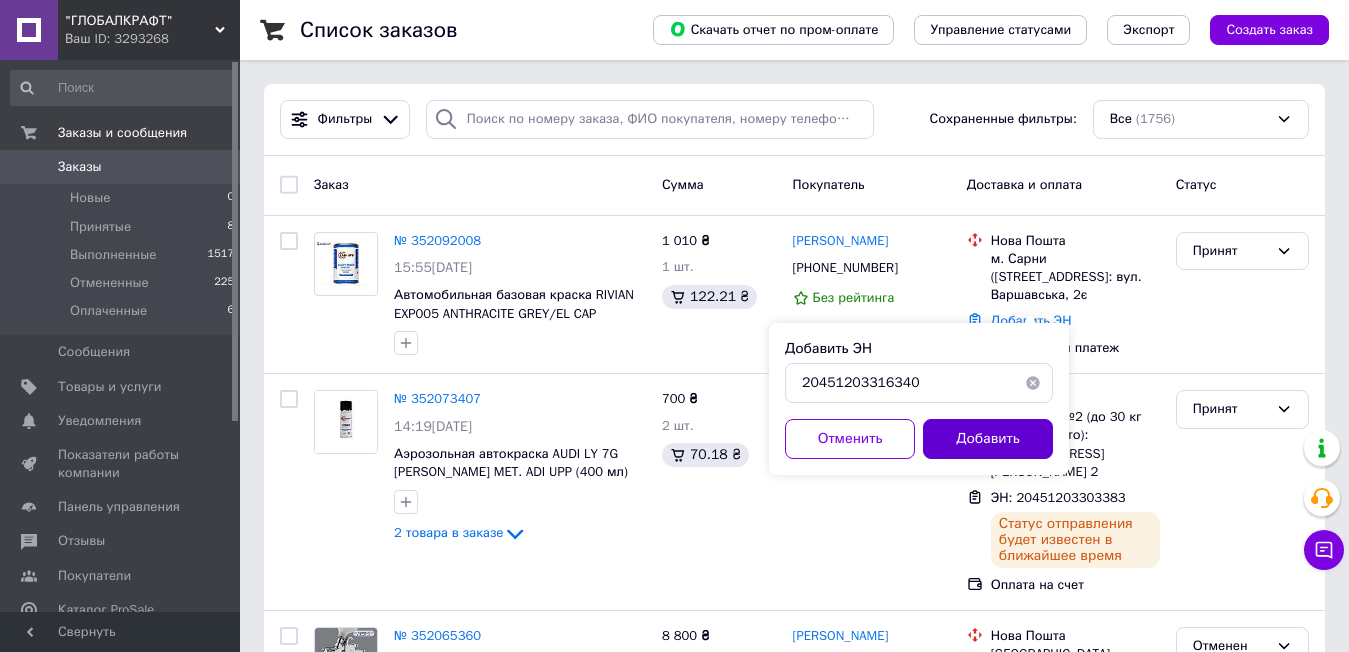 click on "Добавить" at bounding box center (988, 439) 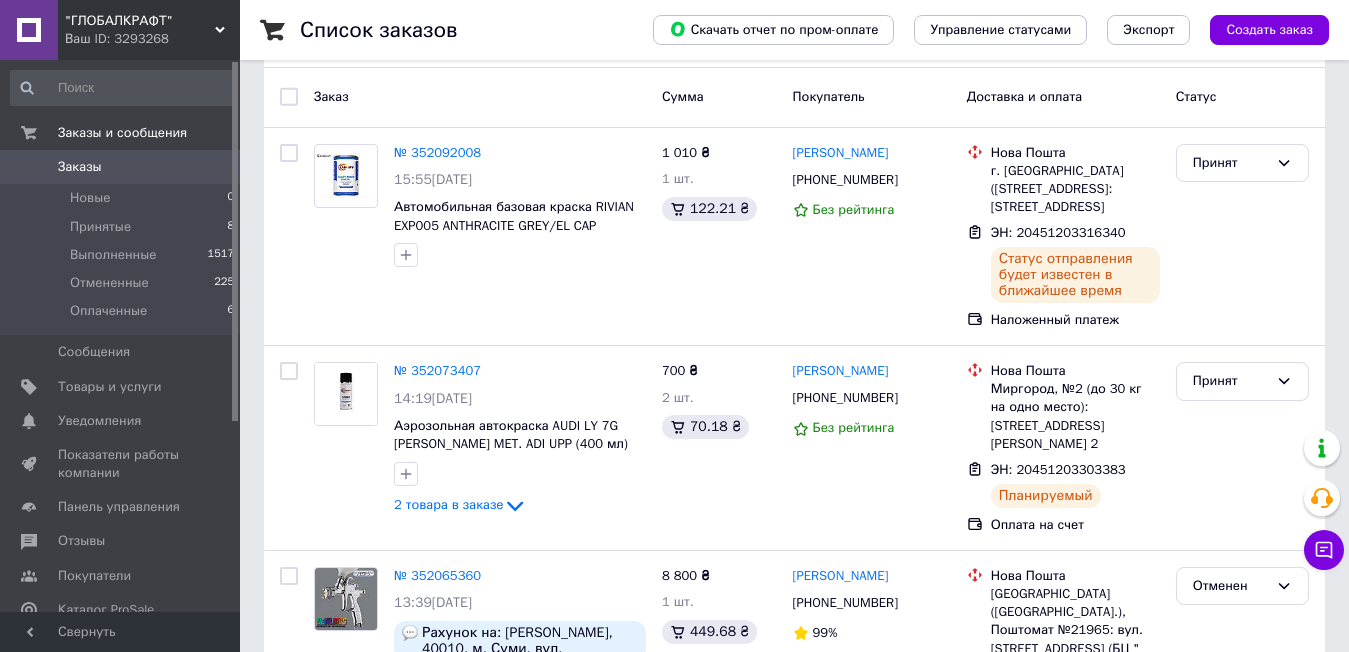 scroll, scrollTop: 300, scrollLeft: 0, axis: vertical 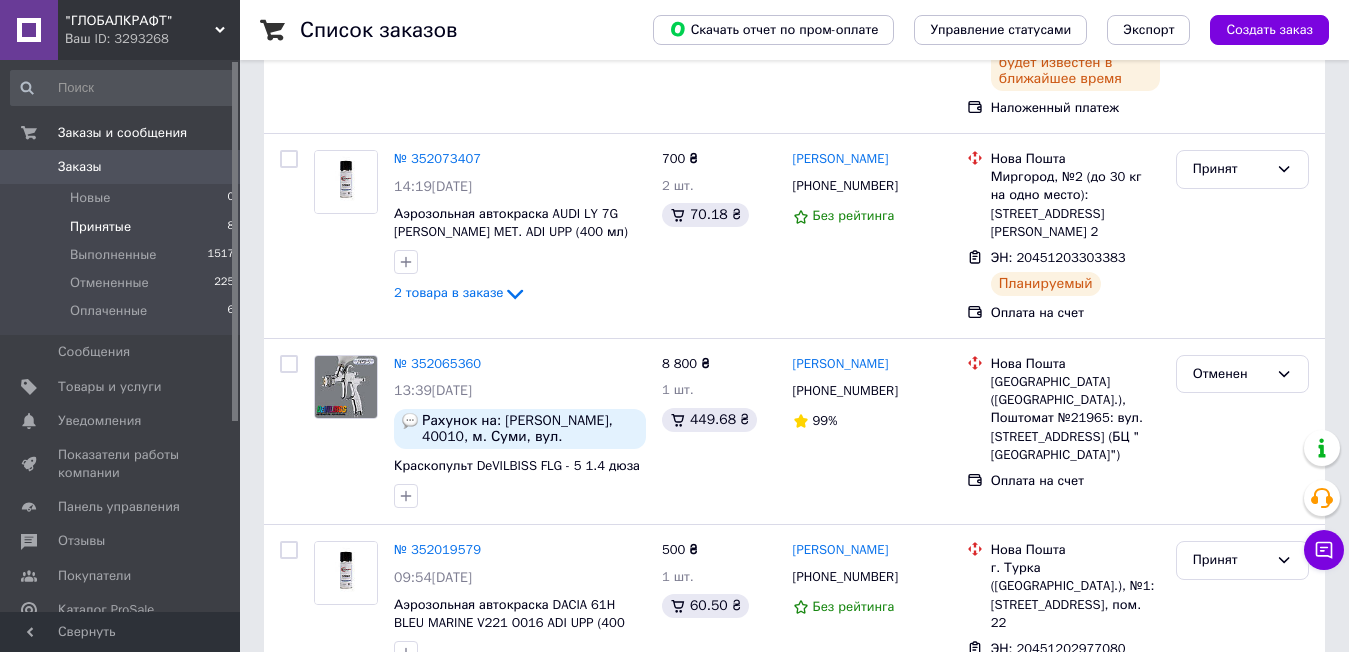 click on "Принятые 8" at bounding box center (123, 227) 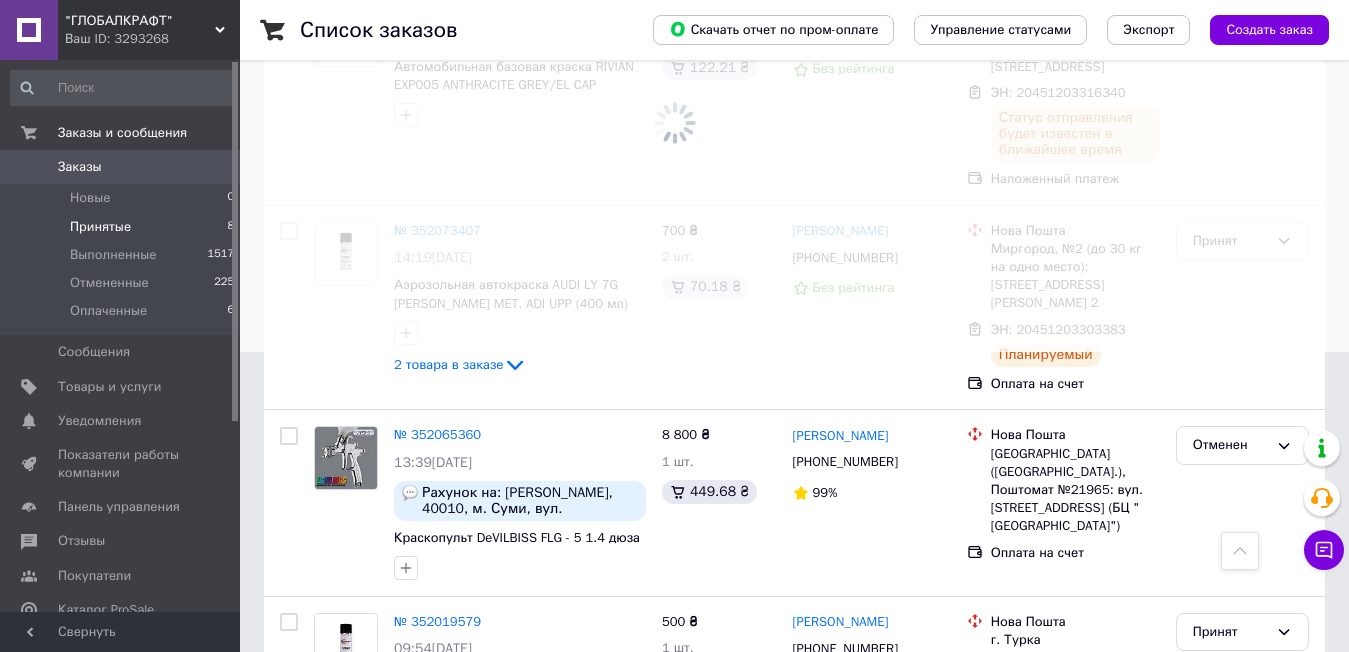 scroll, scrollTop: 371, scrollLeft: 0, axis: vertical 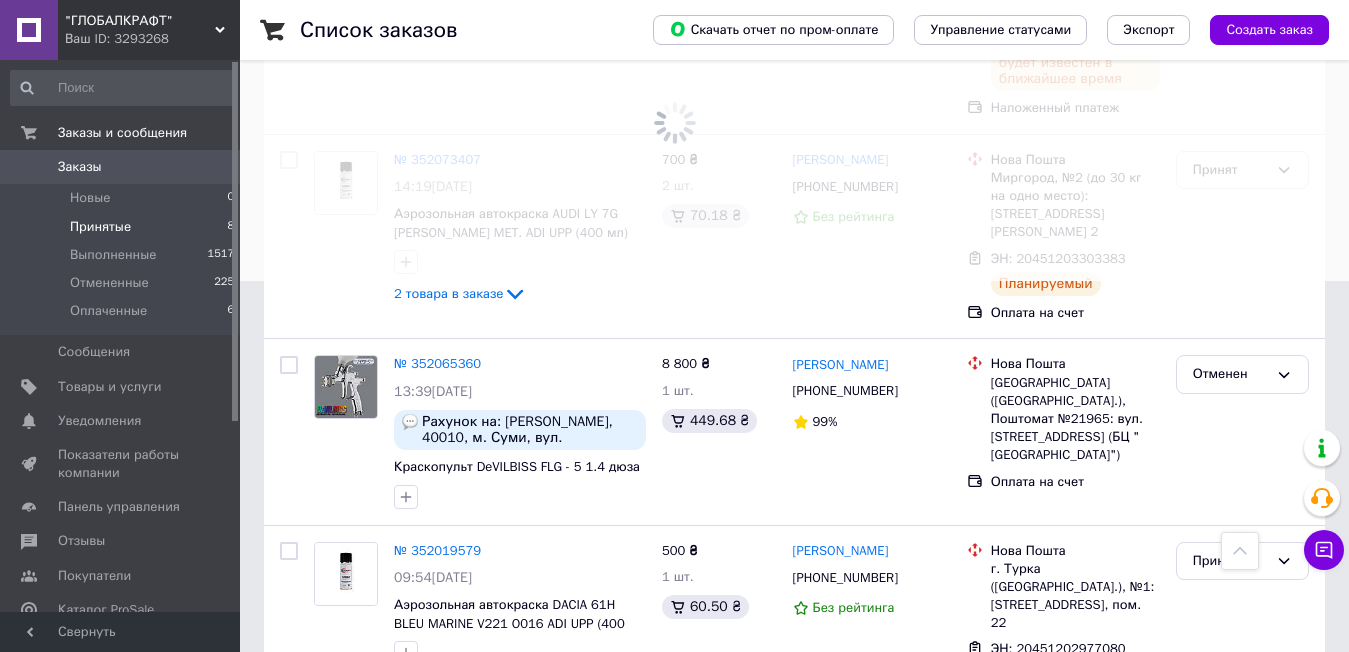 click on "Принятые 8" at bounding box center (123, 227) 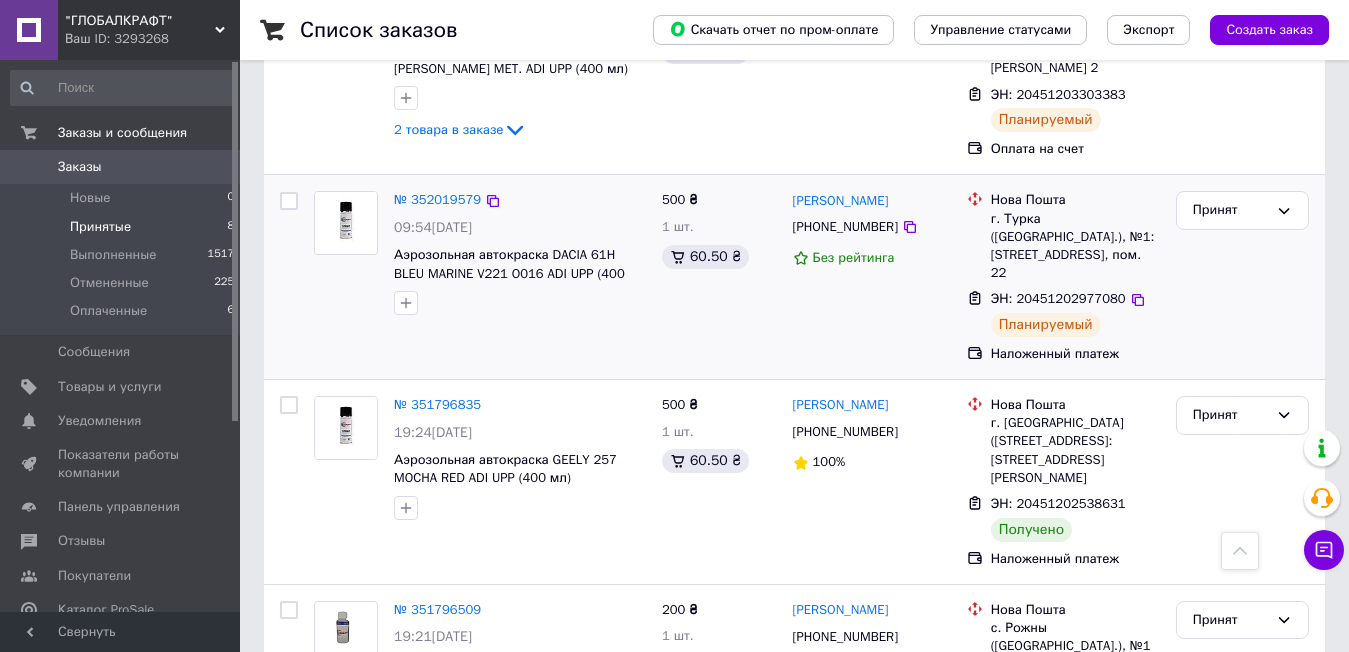 scroll, scrollTop: 600, scrollLeft: 0, axis: vertical 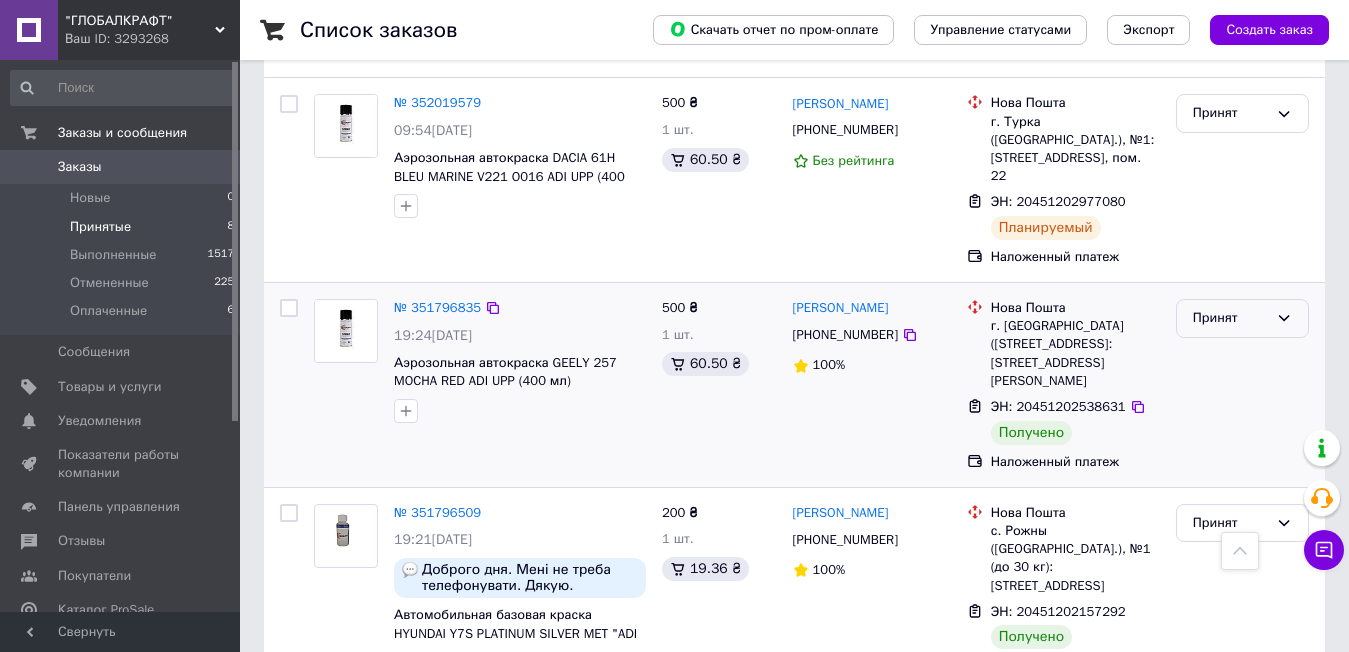 click on "Принят" at bounding box center [1230, 318] 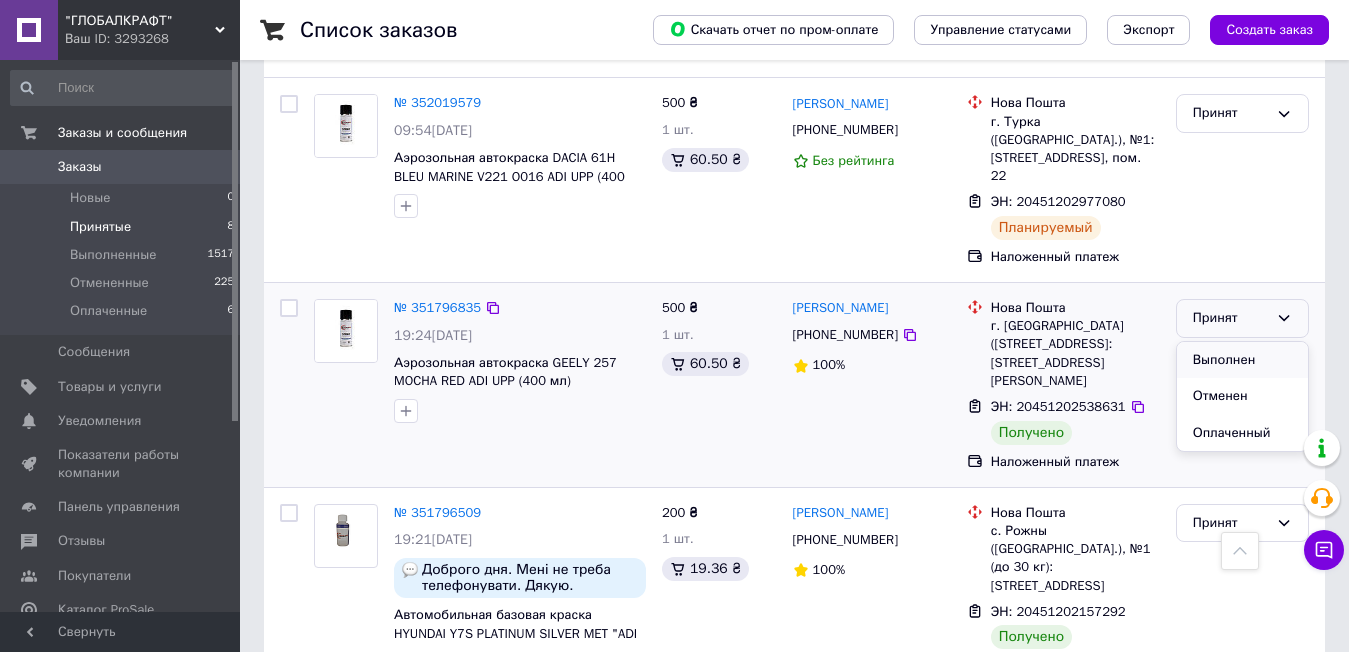 click on "Выполнен" at bounding box center (1242, 360) 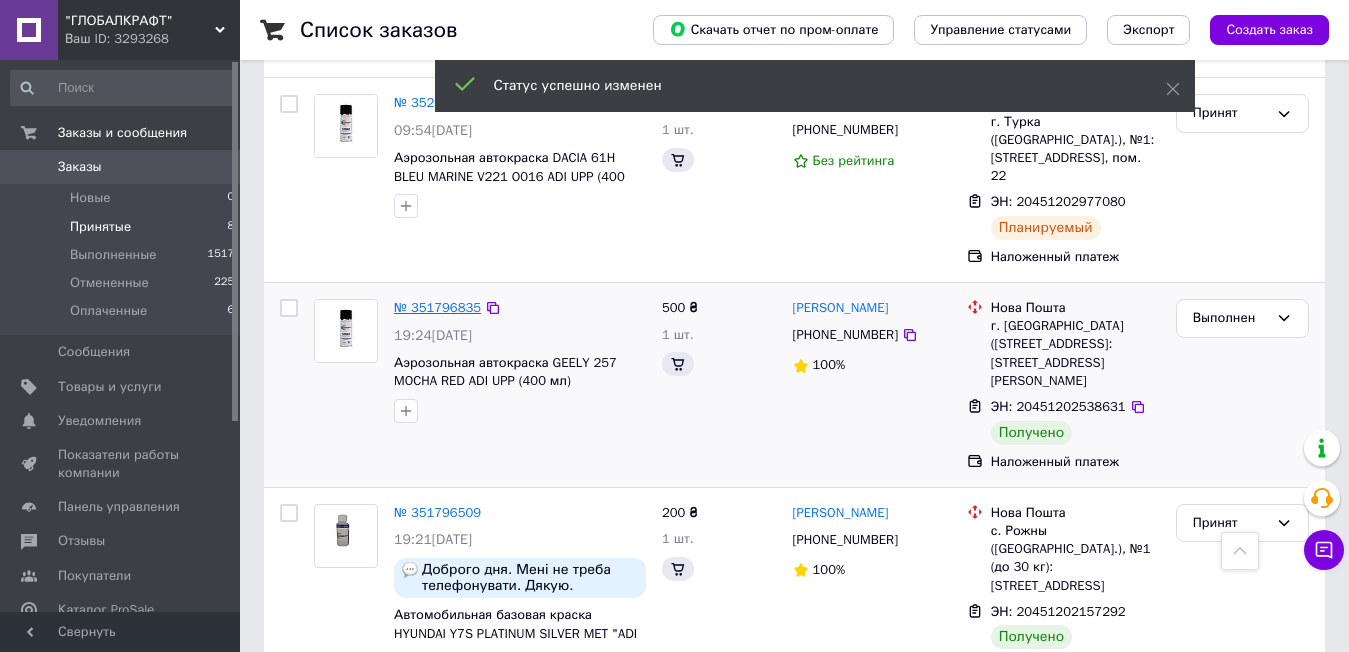 click on "№ 351796835" at bounding box center [437, 307] 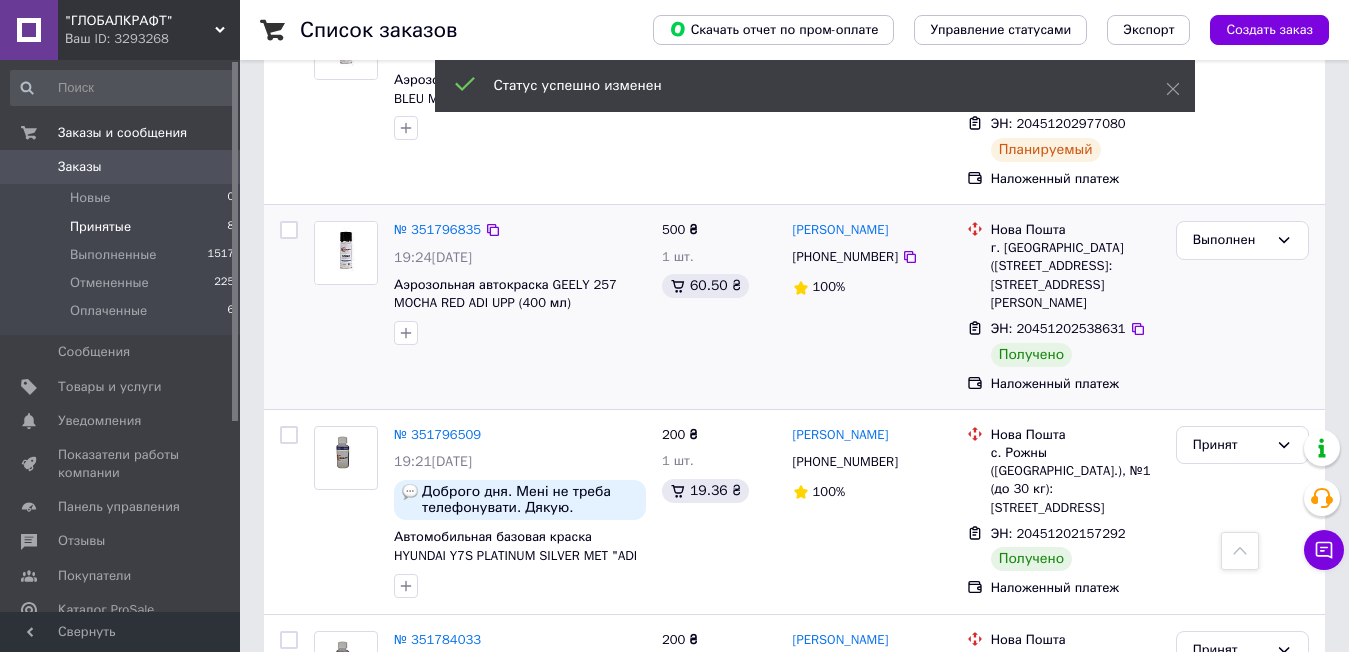 scroll, scrollTop: 700, scrollLeft: 0, axis: vertical 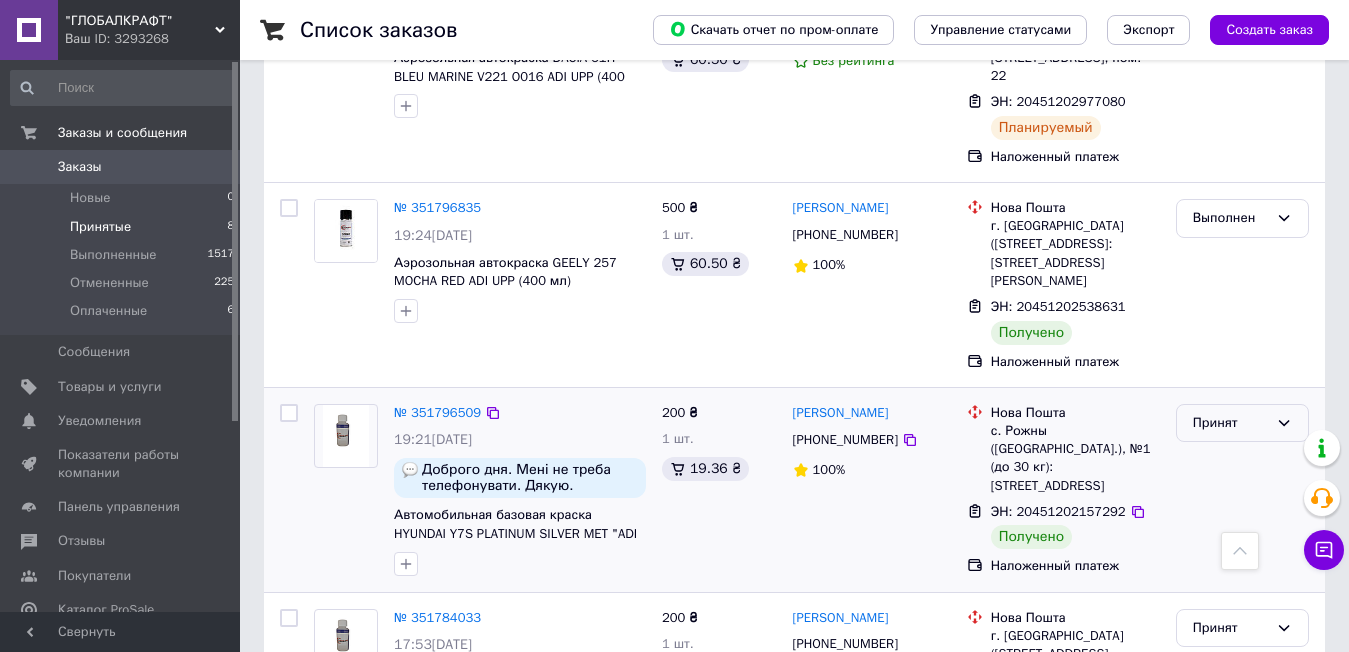 click on "Принят" at bounding box center (1242, 423) 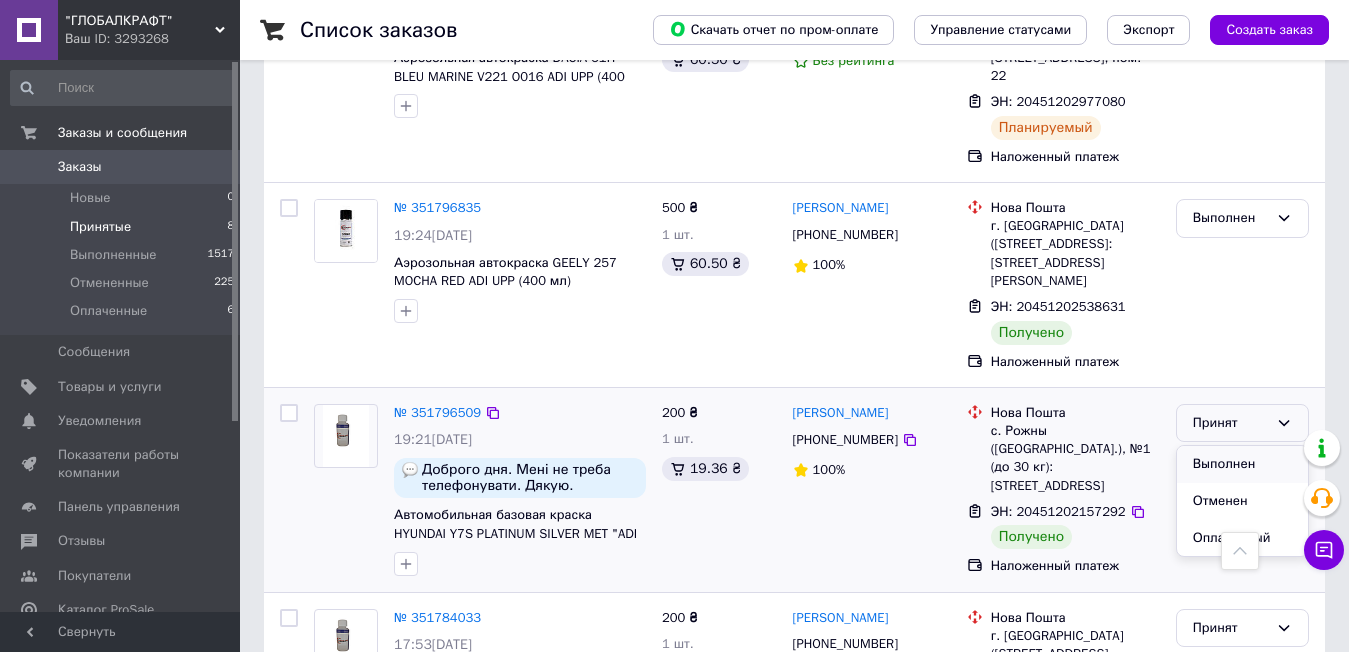 click on "Выполнен" at bounding box center [1242, 464] 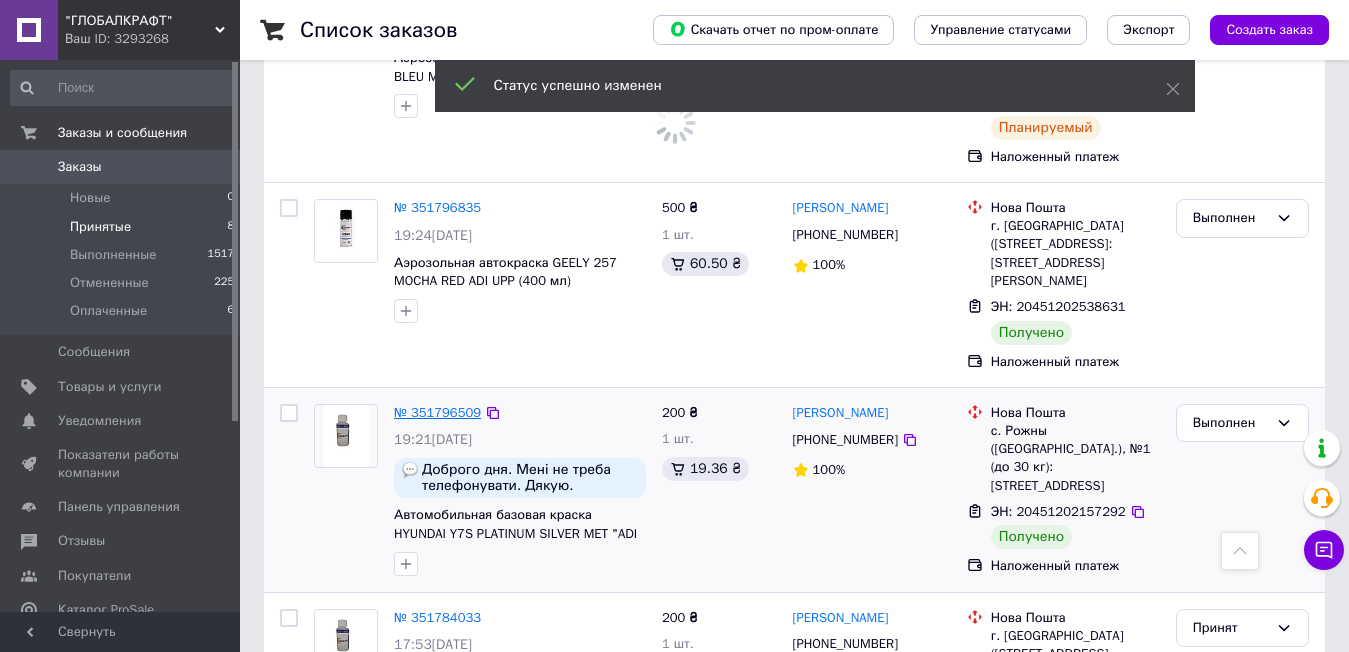 click on "№ 351796509" at bounding box center [437, 412] 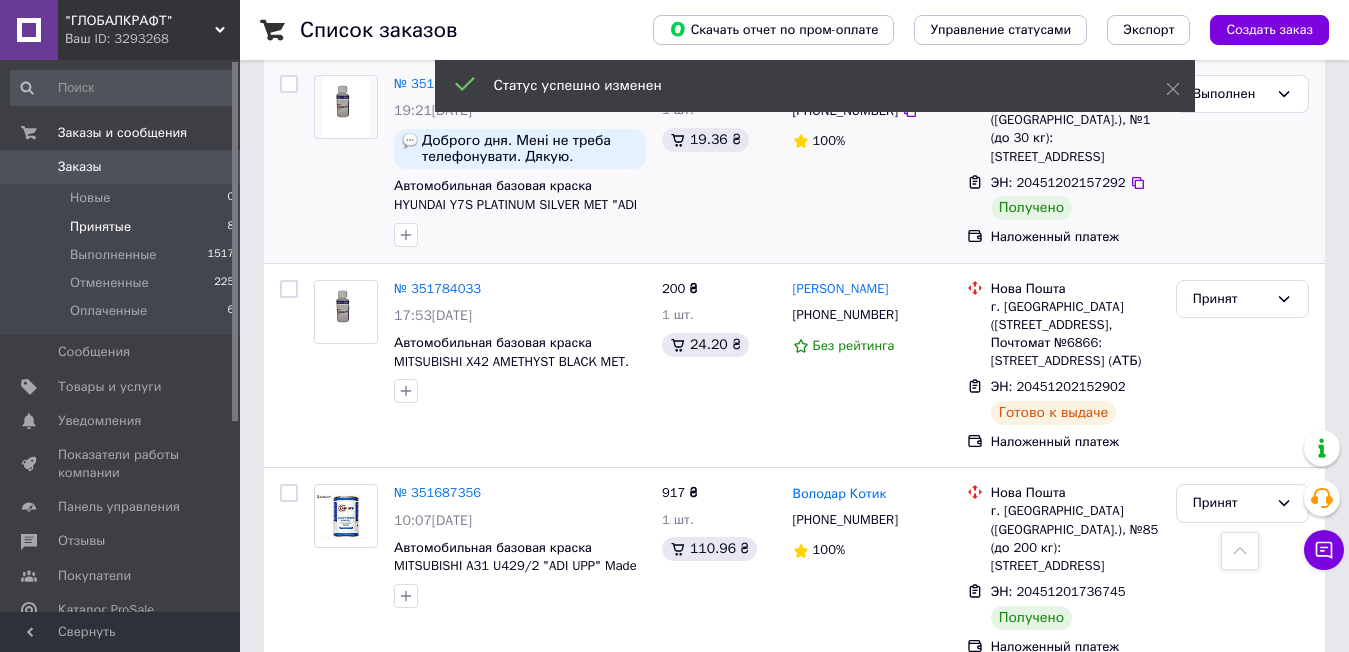 scroll, scrollTop: 1100, scrollLeft: 0, axis: vertical 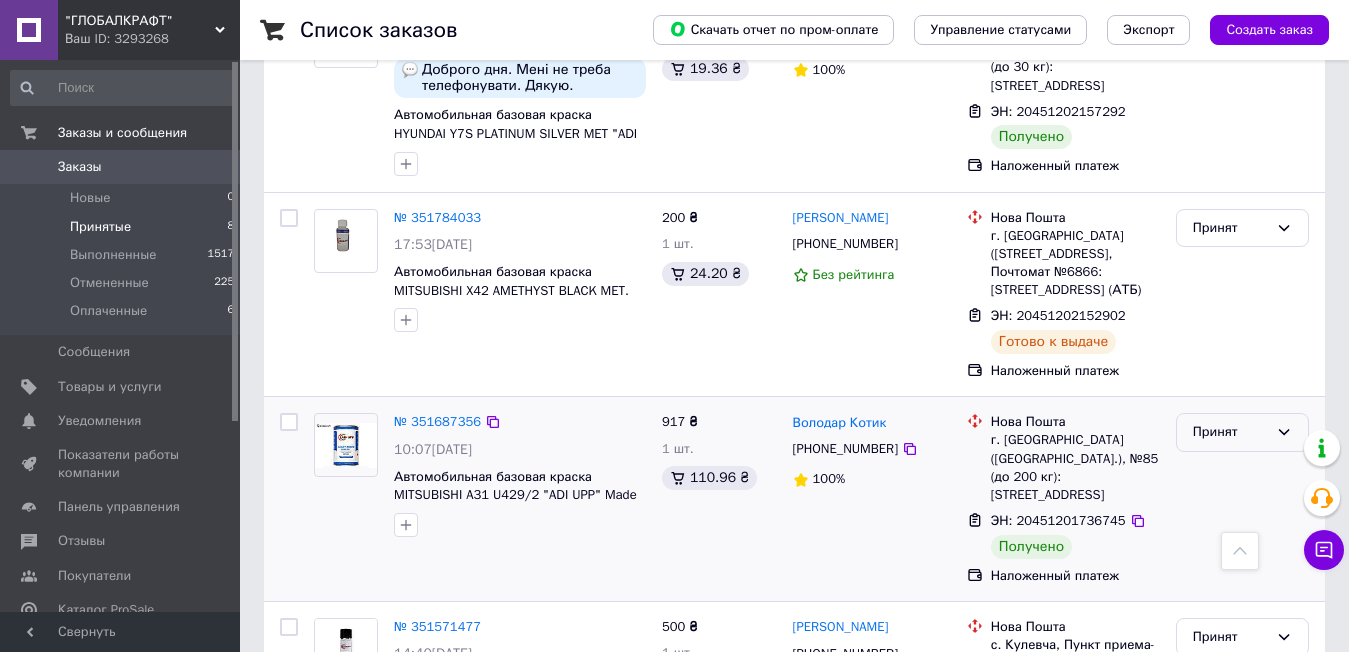 click on "Принят" at bounding box center [1230, 432] 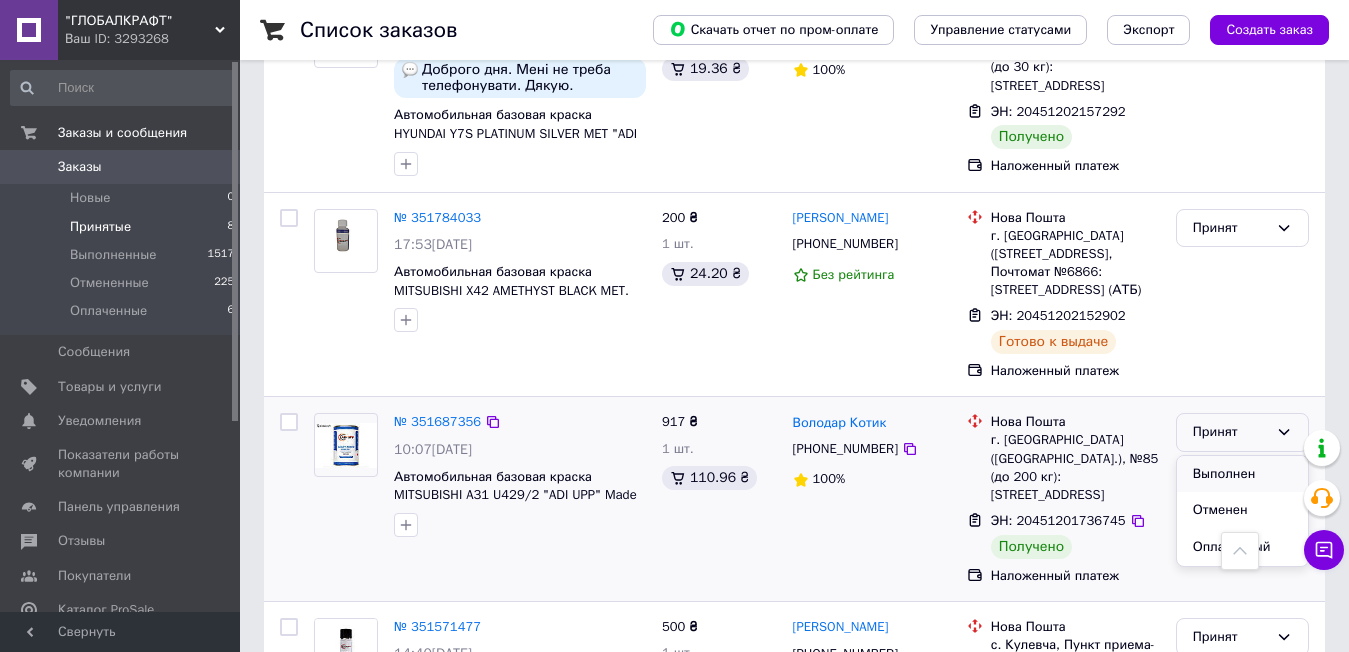 click on "Выполнен" at bounding box center (1242, 474) 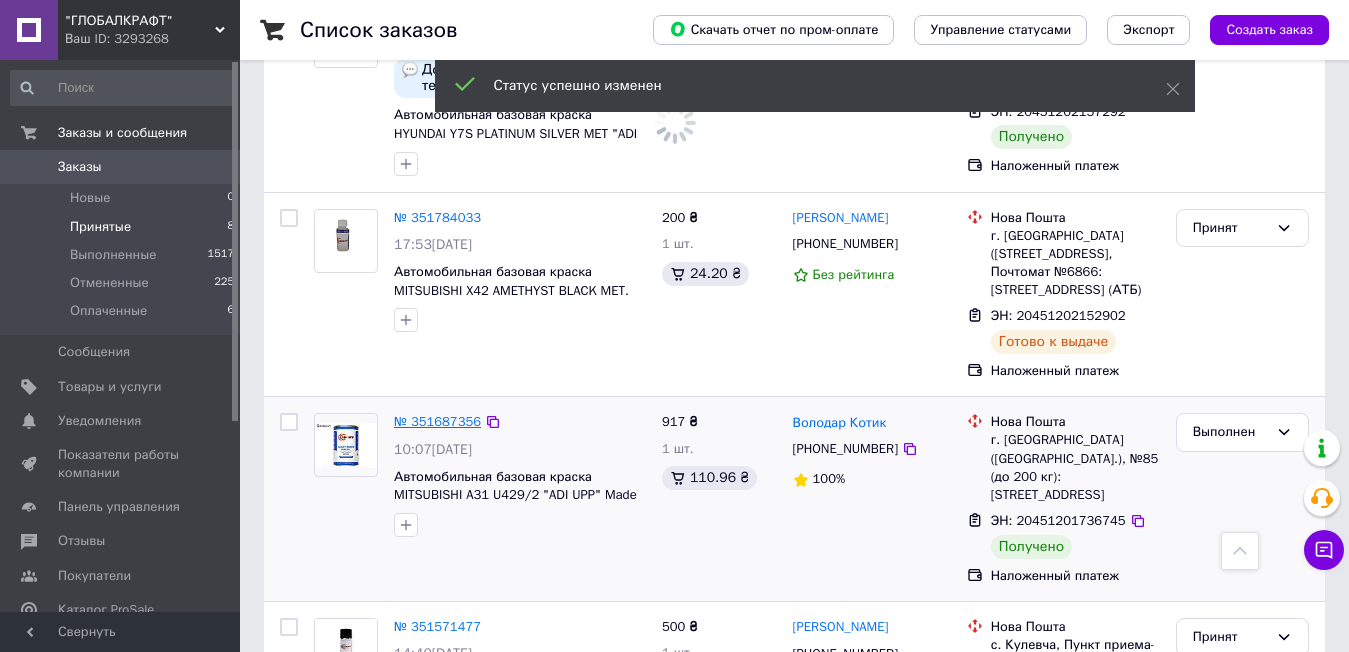click on "№ 351687356" at bounding box center [437, 421] 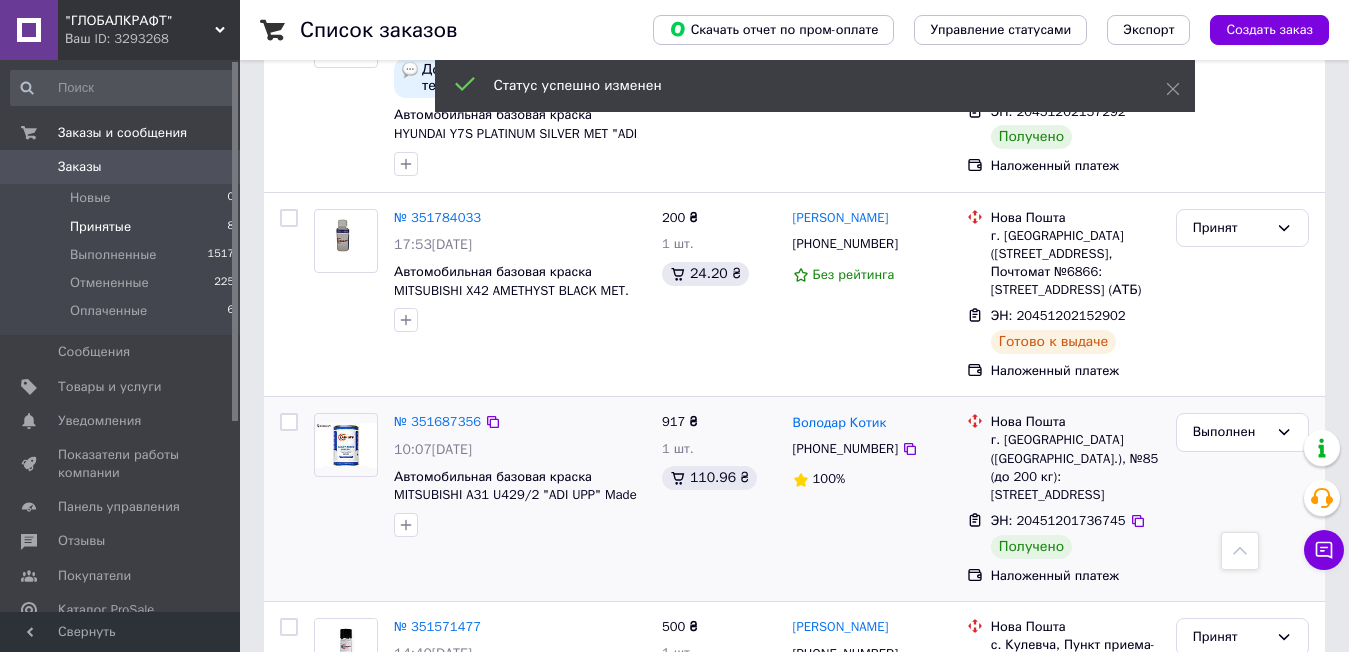 scroll, scrollTop: 1189, scrollLeft: 0, axis: vertical 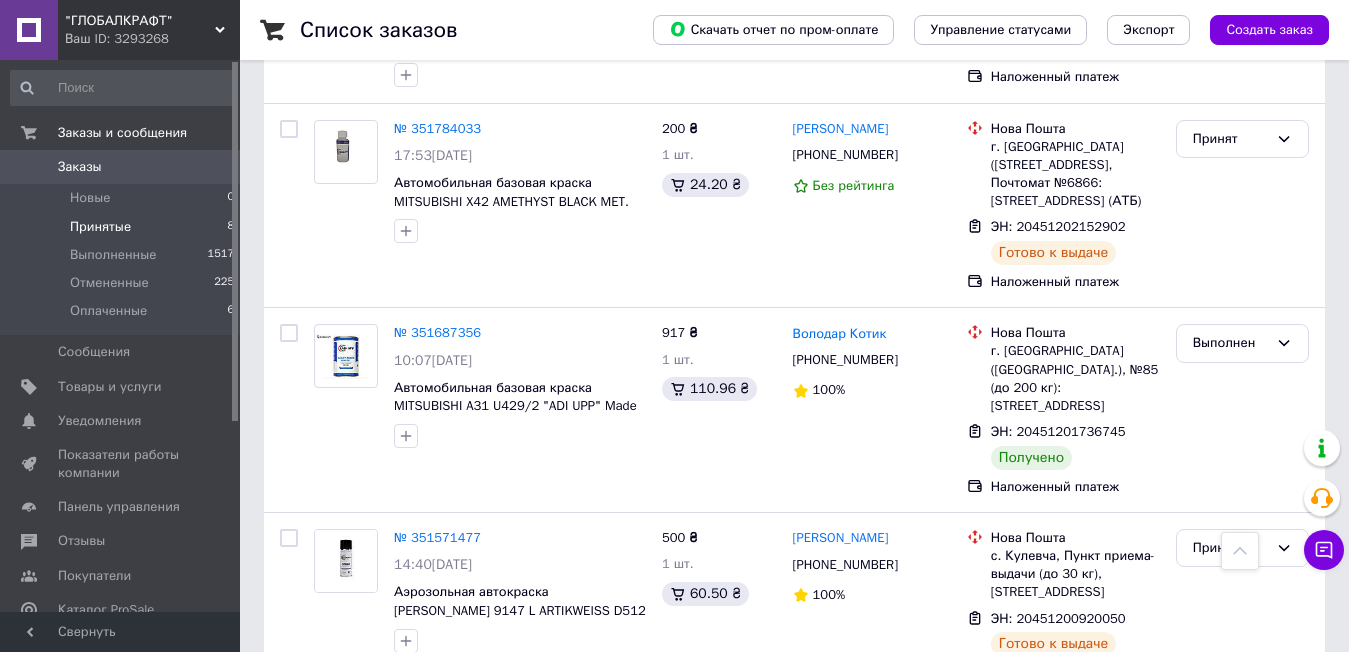click on "Заказы" at bounding box center (121, 167) 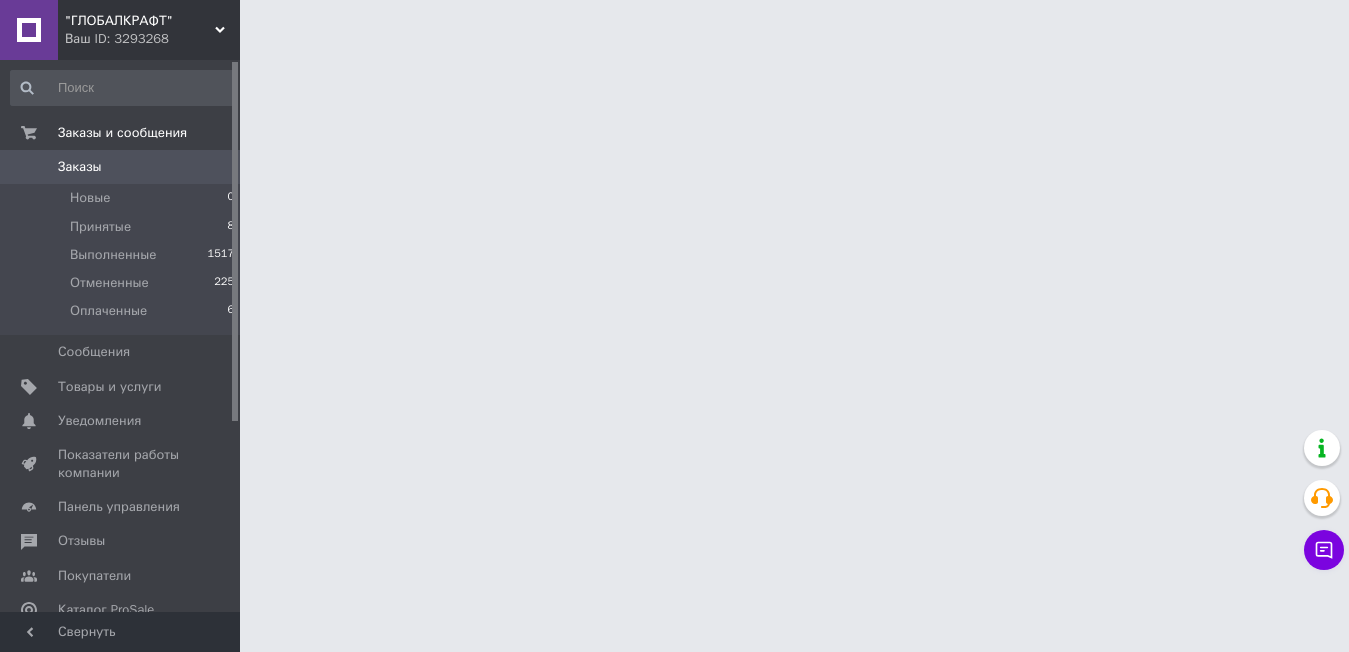 scroll, scrollTop: 0, scrollLeft: 0, axis: both 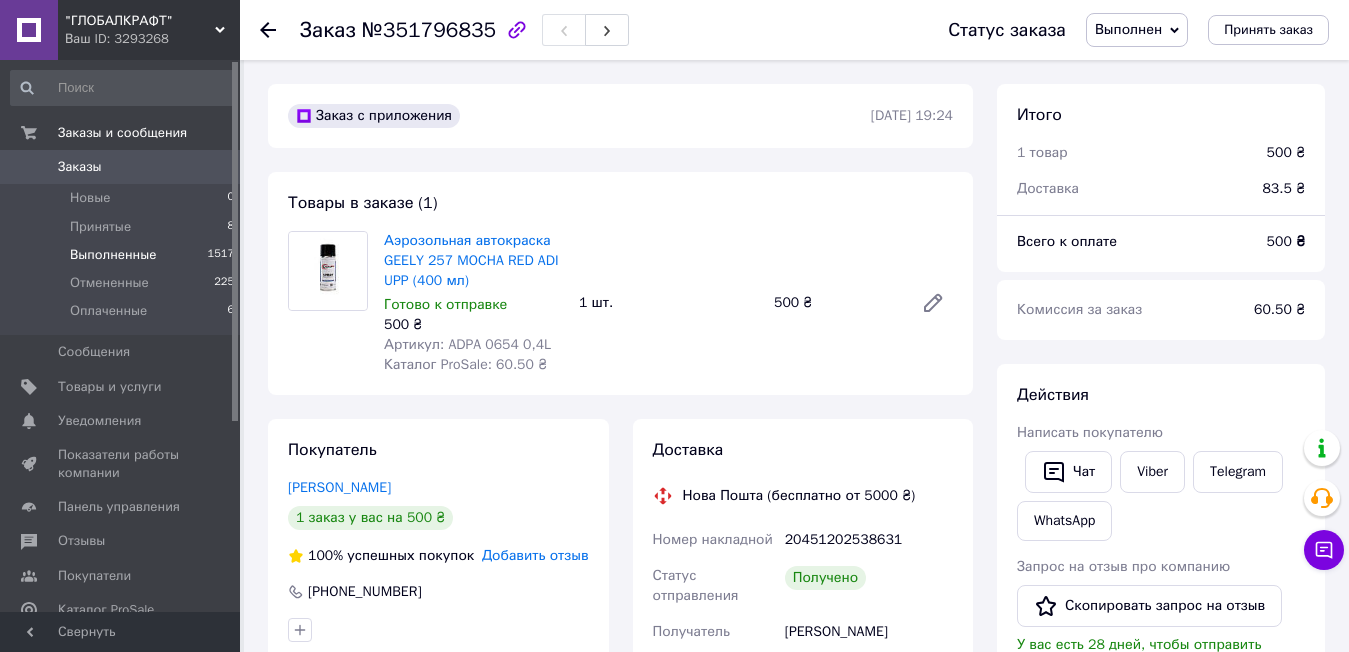 click on "Выполненные 1517" at bounding box center (123, 255) 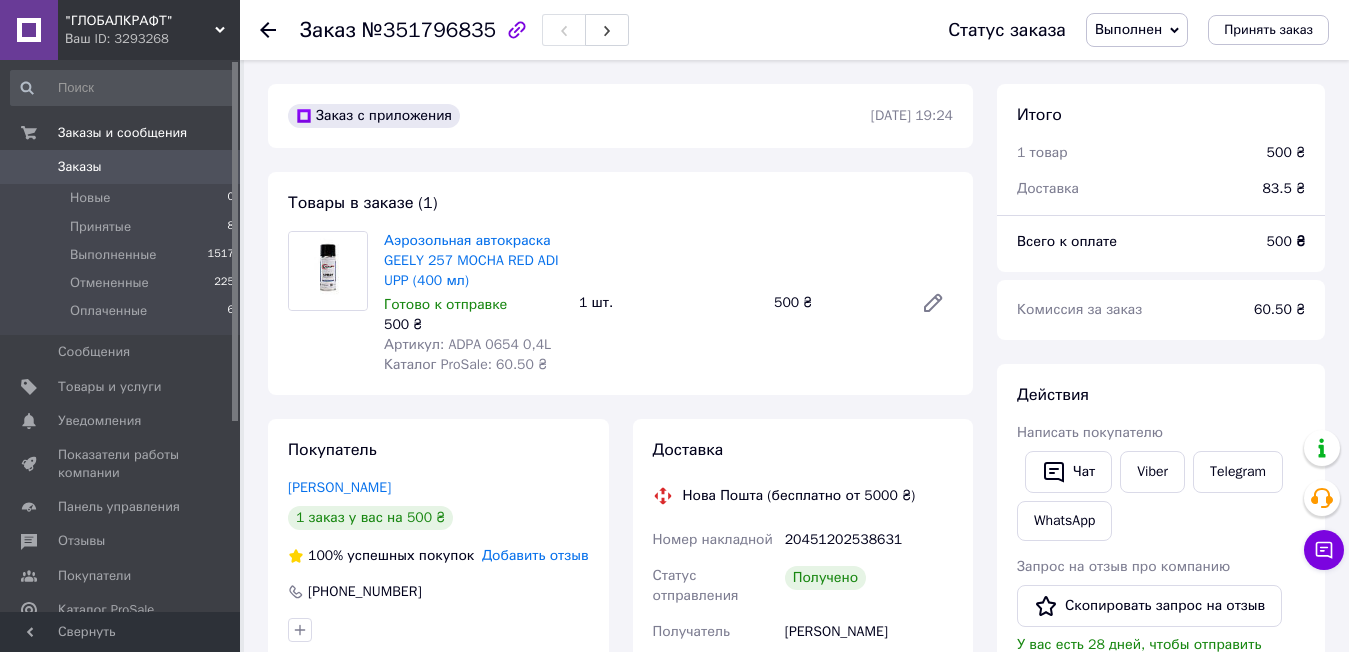 click on "Добавить отзыв" at bounding box center (535, 555) 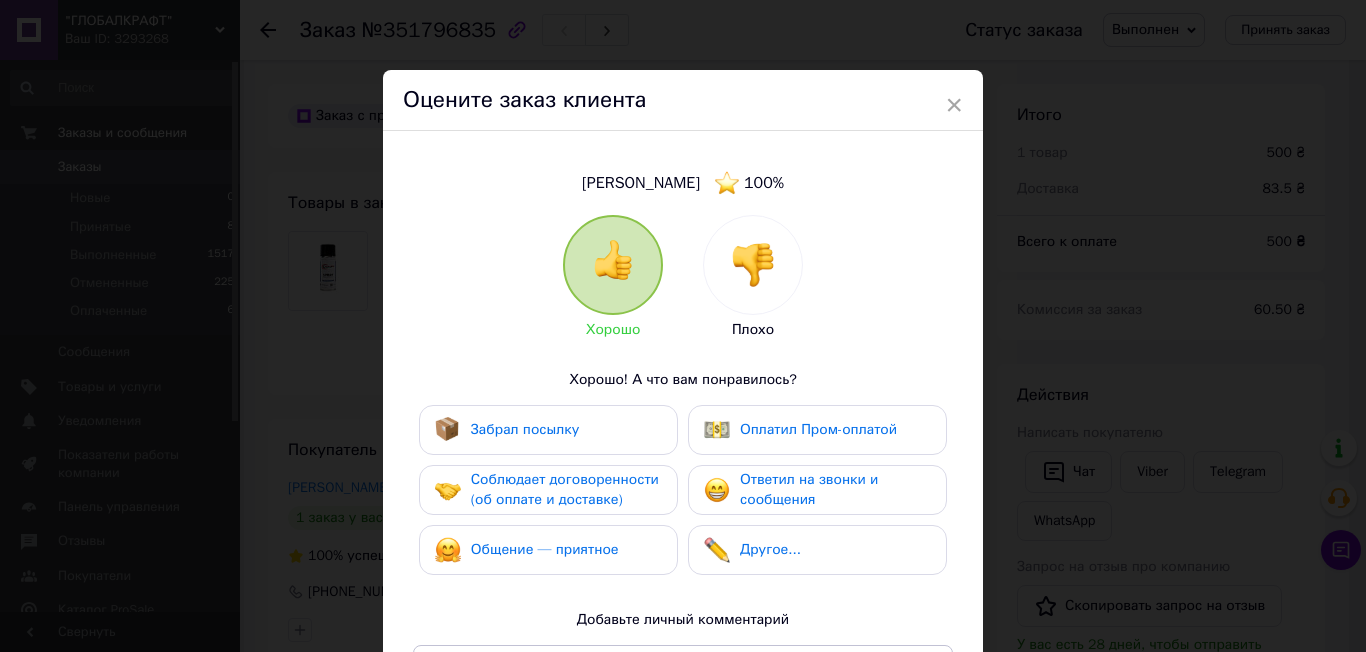 drag, startPoint x: 797, startPoint y: 478, endPoint x: 729, endPoint y: 475, distance: 68.06615 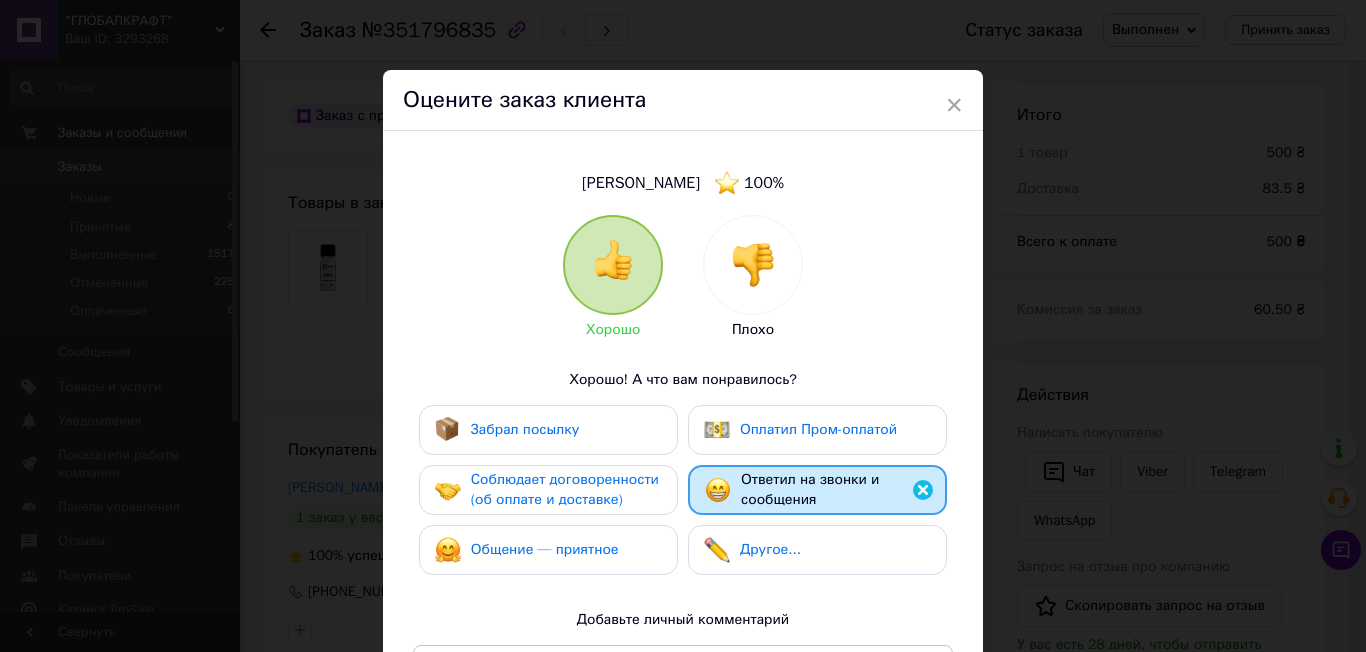 click on "Забрал посылку" at bounding box center (548, 430) 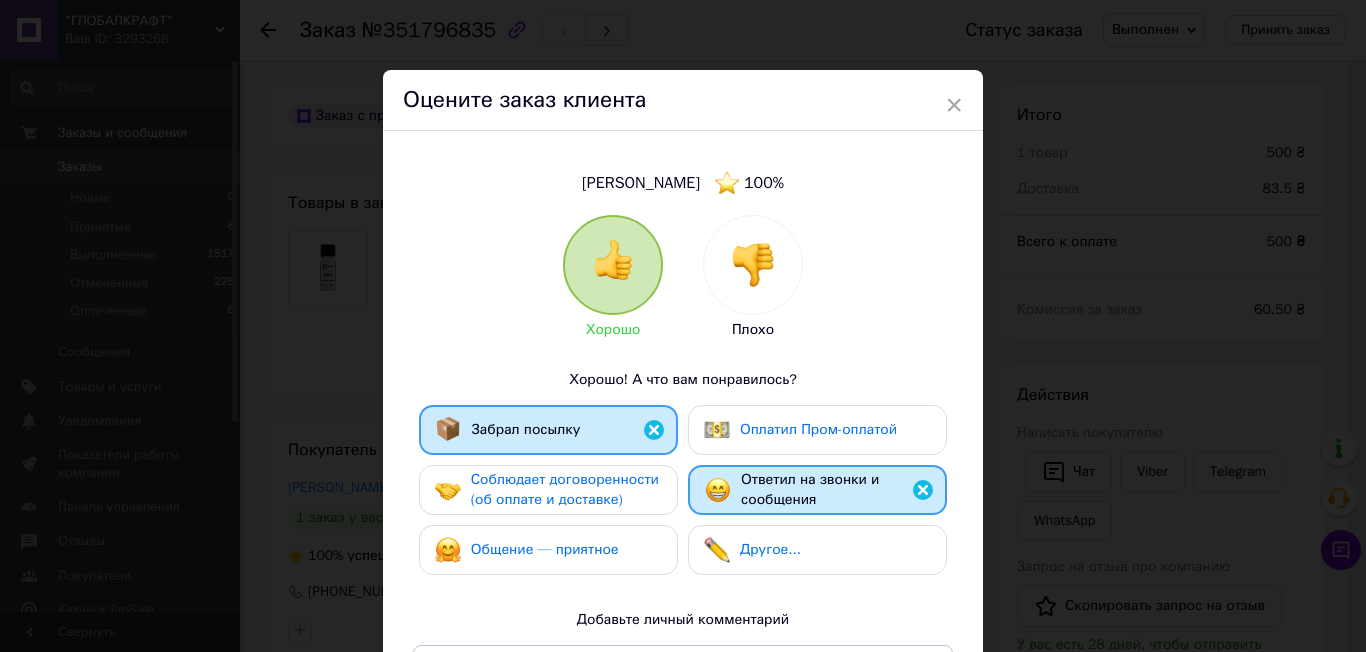 click on "Соблюдает договоренности (об оплате и доставке)" at bounding box center (565, 489) 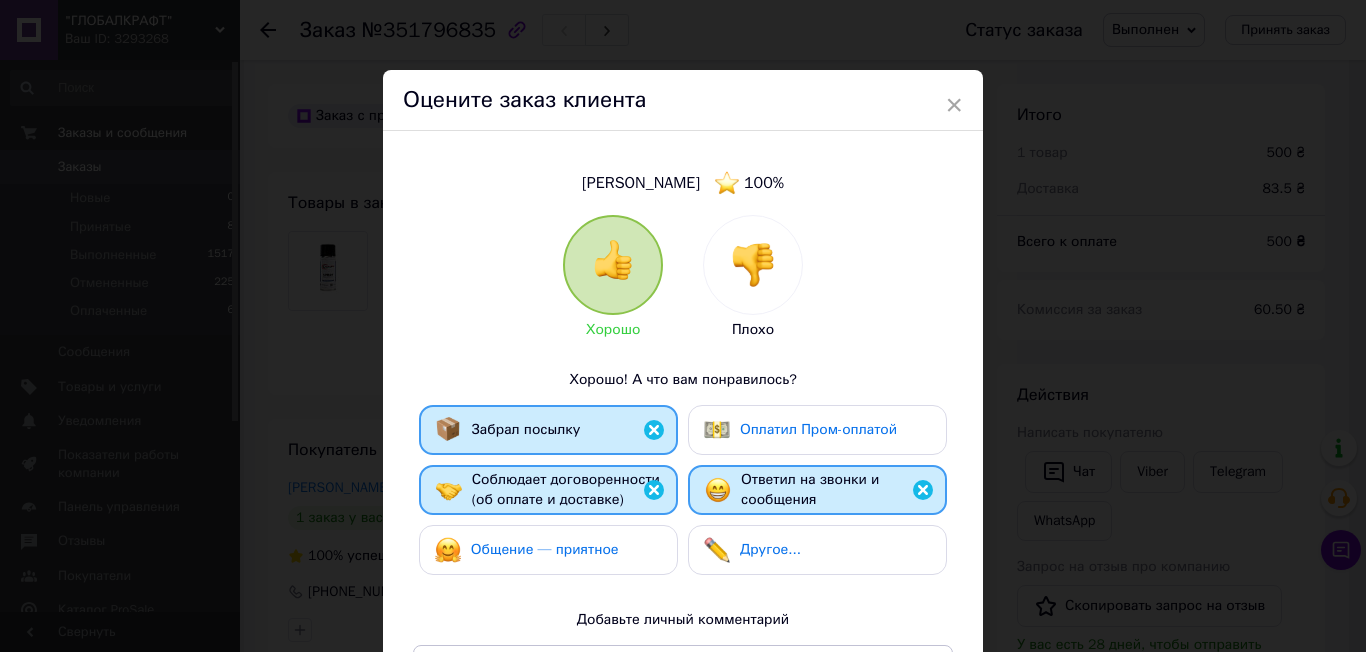 click on "Общение — приятное" at bounding box center (548, 550) 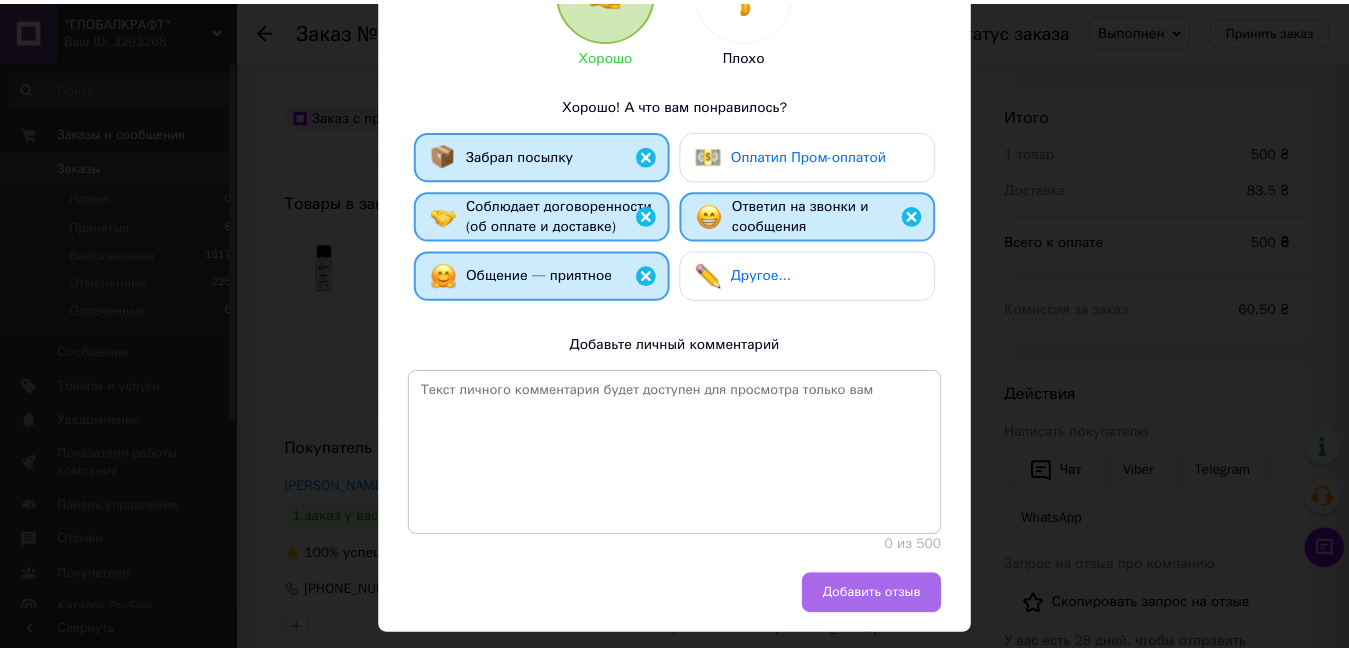 scroll, scrollTop: 320, scrollLeft: 0, axis: vertical 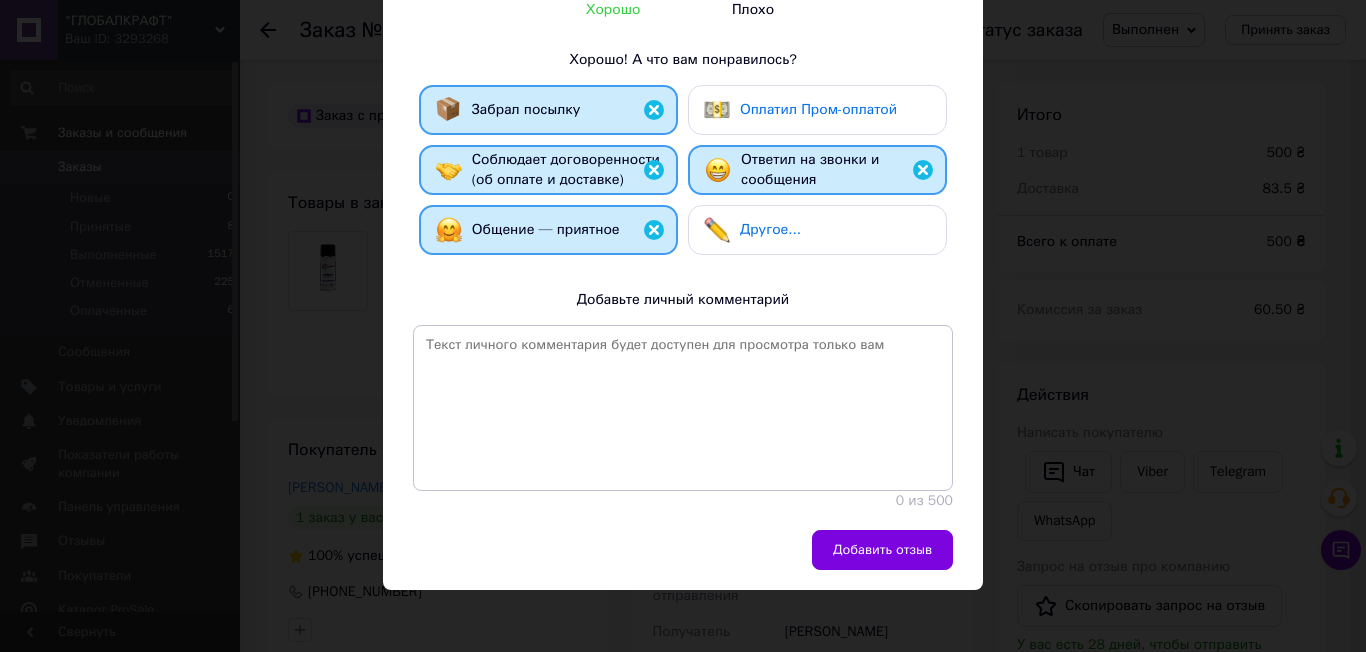 click on "Добавить отзыв" at bounding box center (683, 560) 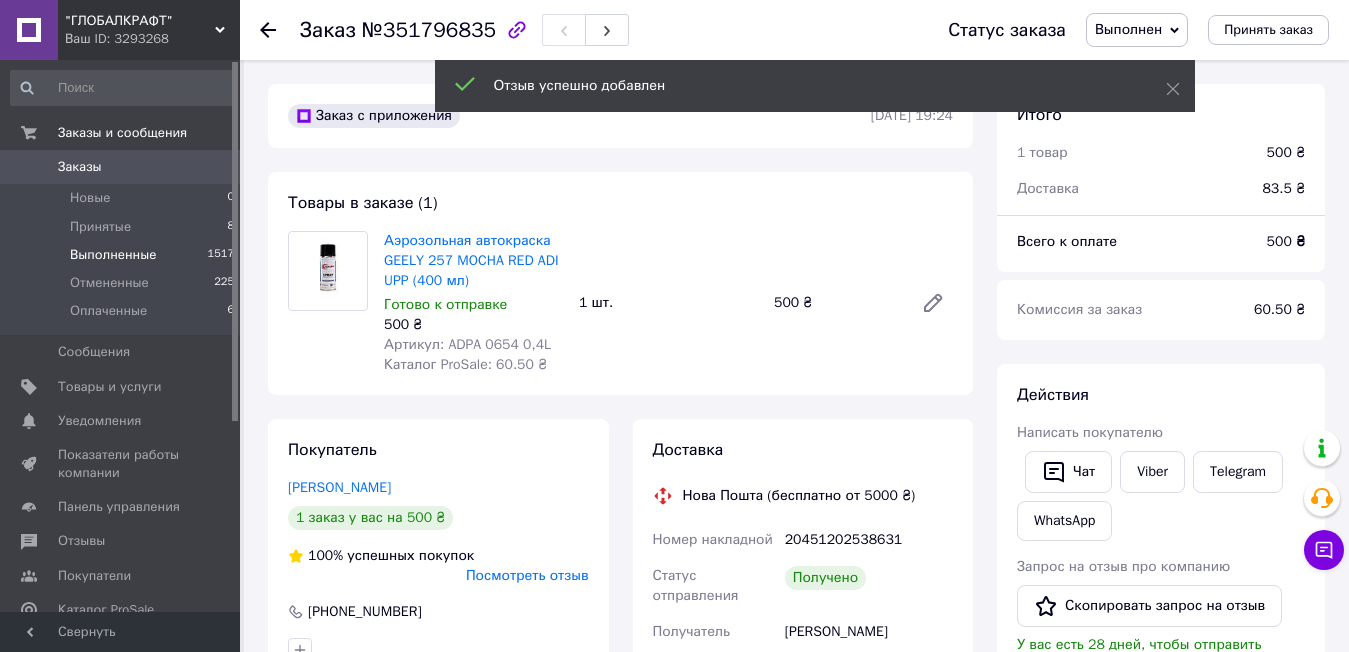 click on "Выполненные 1517" at bounding box center (123, 255) 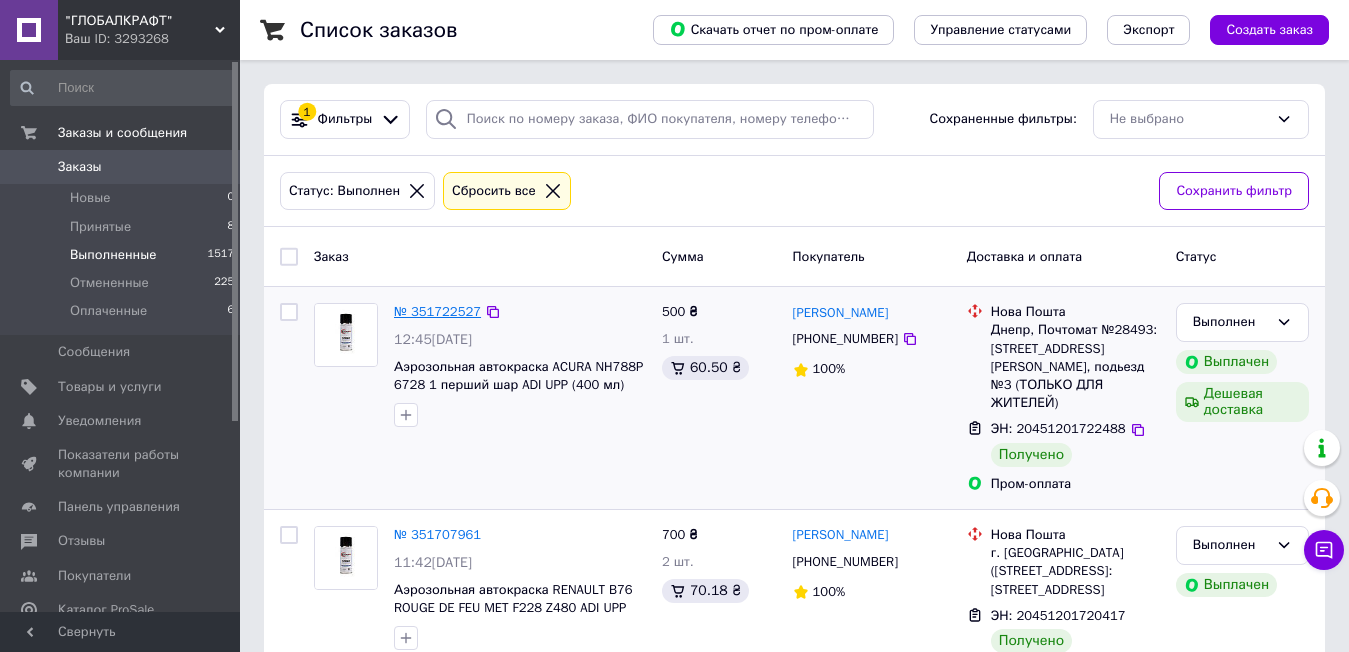 click on "№ 351722527" at bounding box center (437, 311) 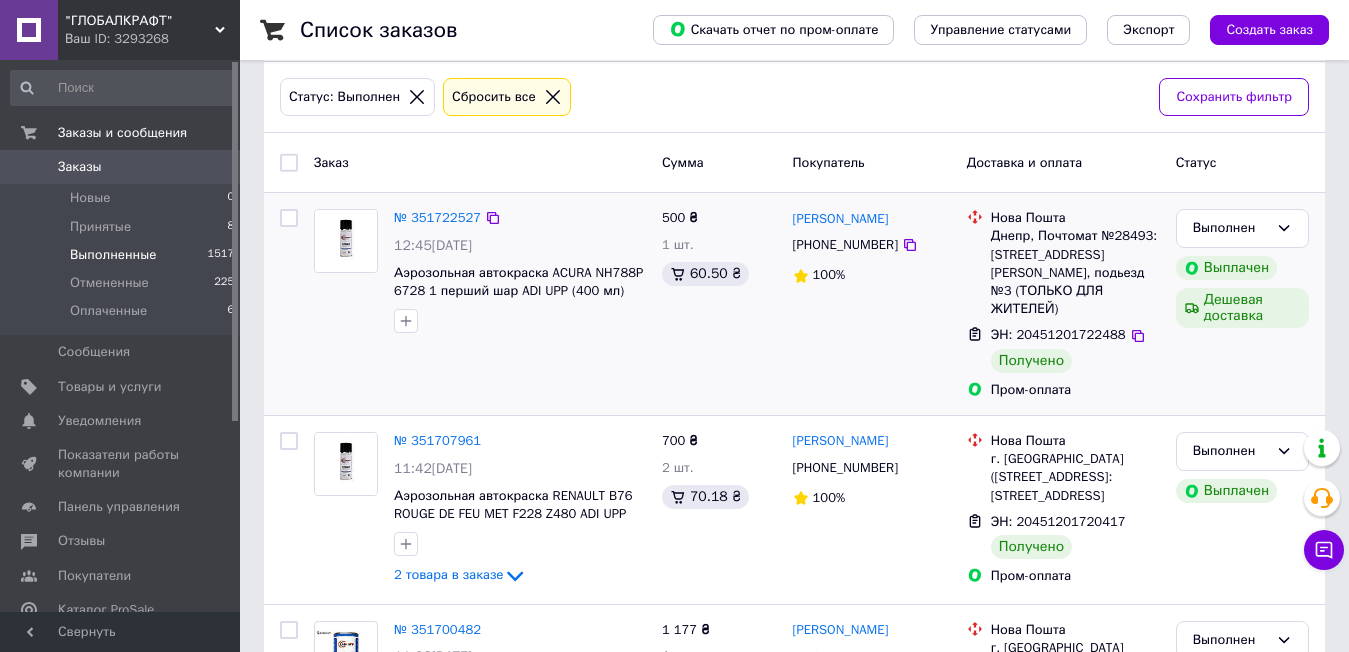 scroll, scrollTop: 200, scrollLeft: 0, axis: vertical 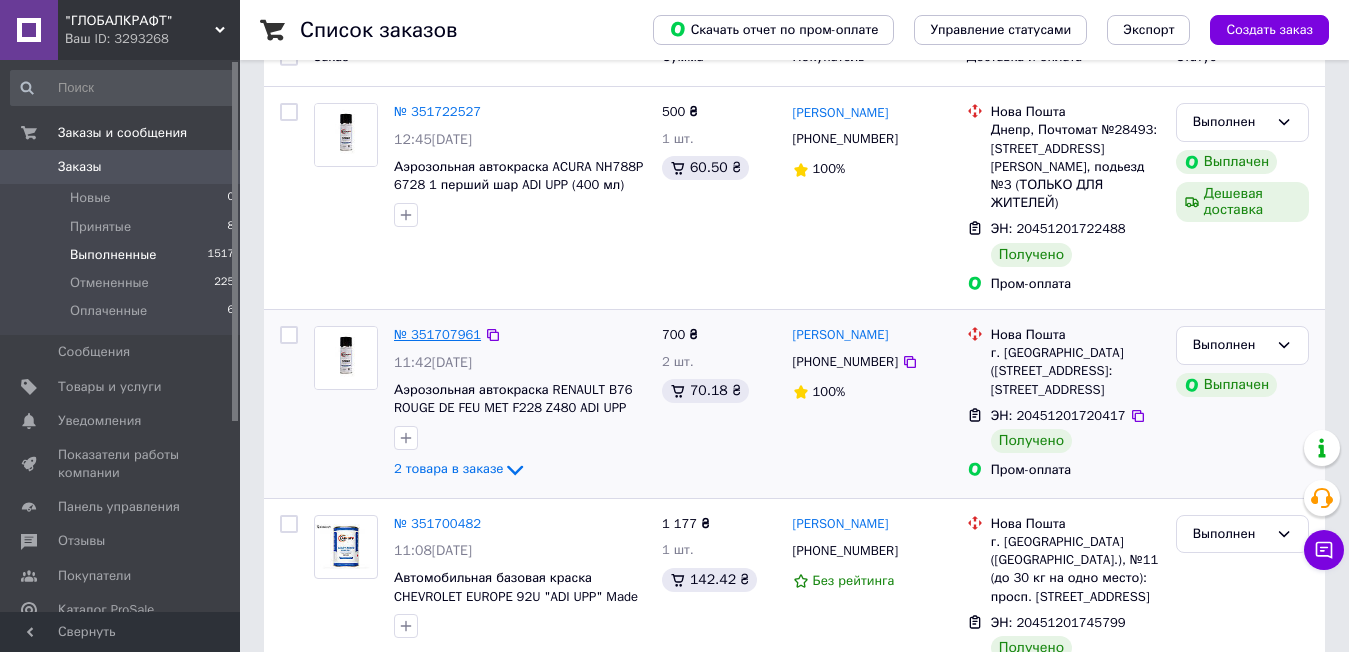 click on "№ 351707961" at bounding box center (437, 334) 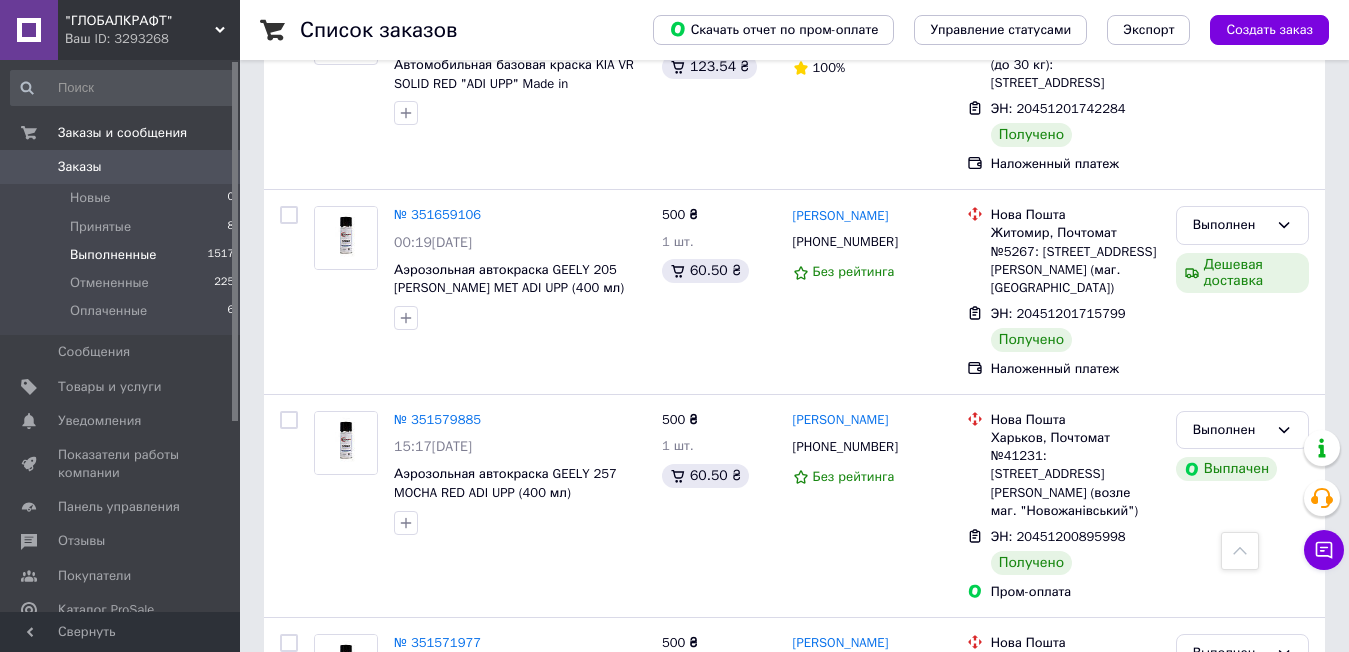 scroll, scrollTop: 1000, scrollLeft: 0, axis: vertical 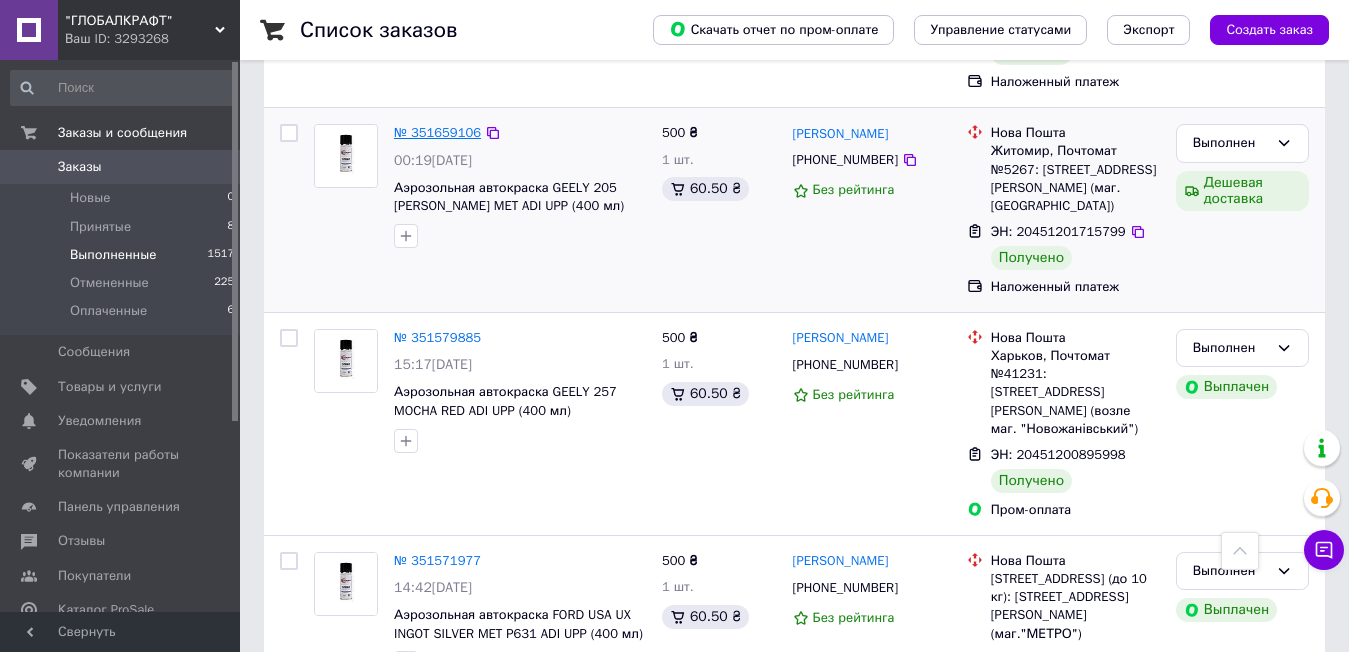 click on "№ 351659106" at bounding box center (437, 132) 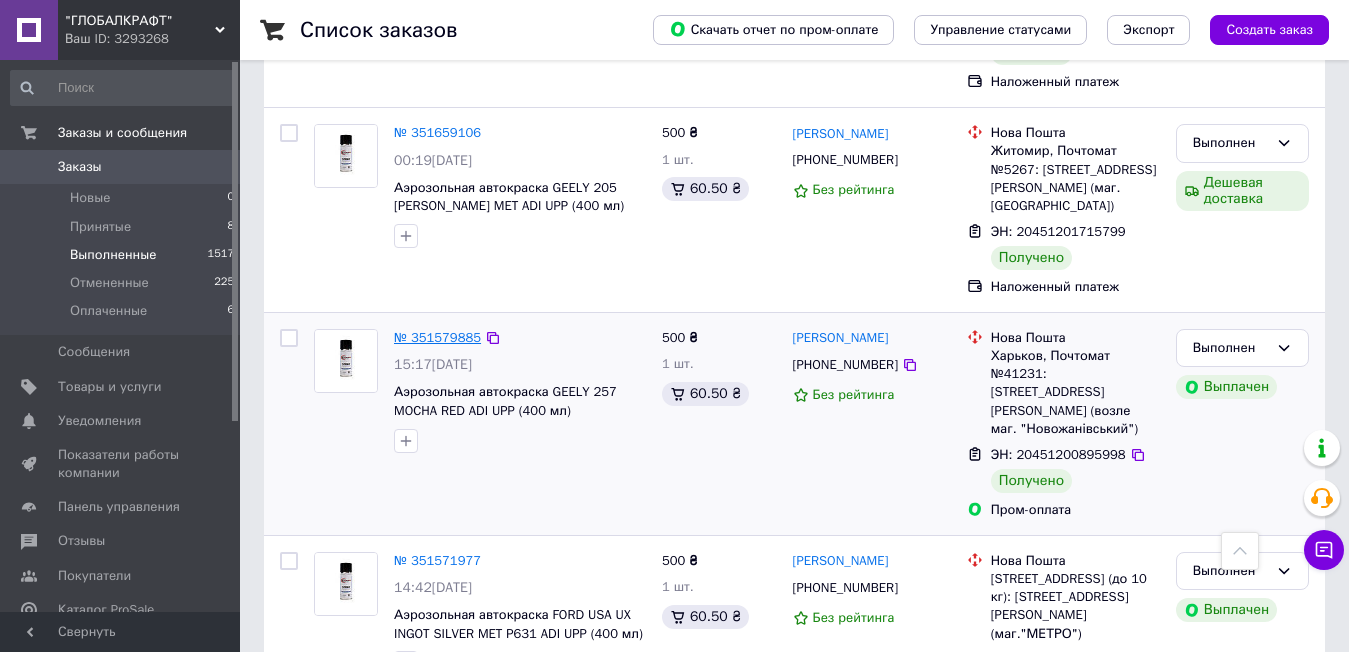 click on "№ 351579885" at bounding box center (437, 337) 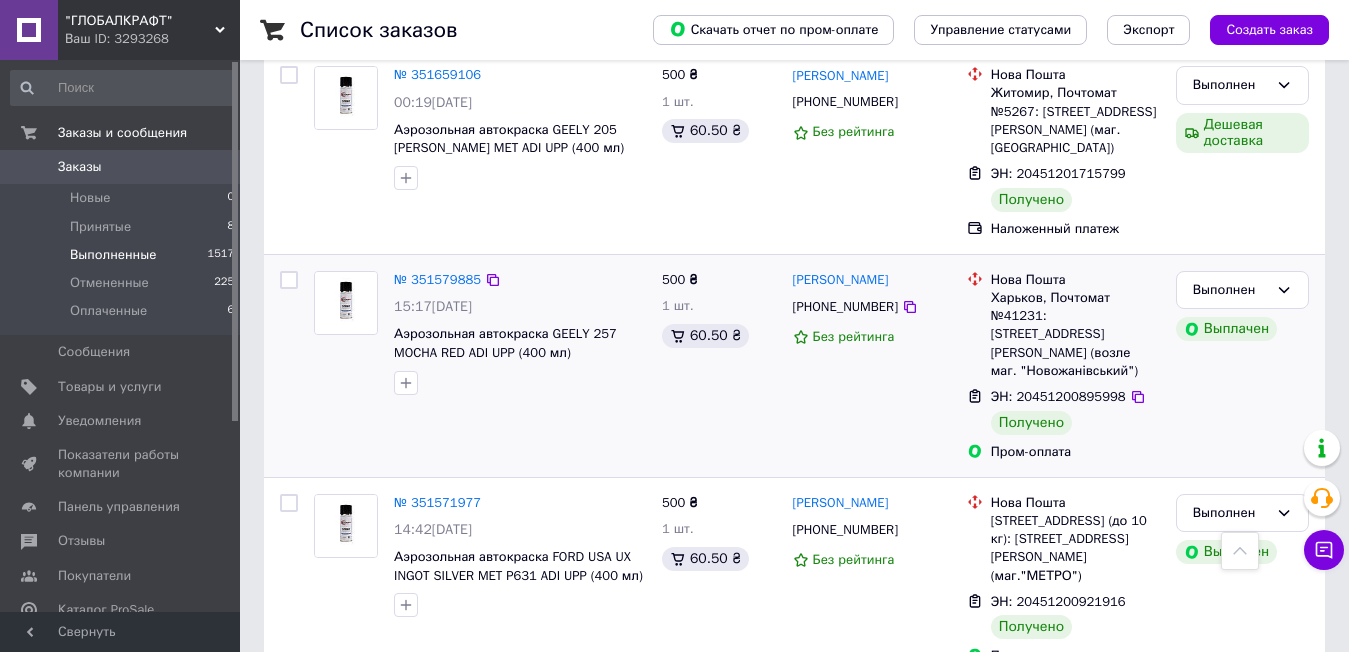 scroll, scrollTop: 1300, scrollLeft: 0, axis: vertical 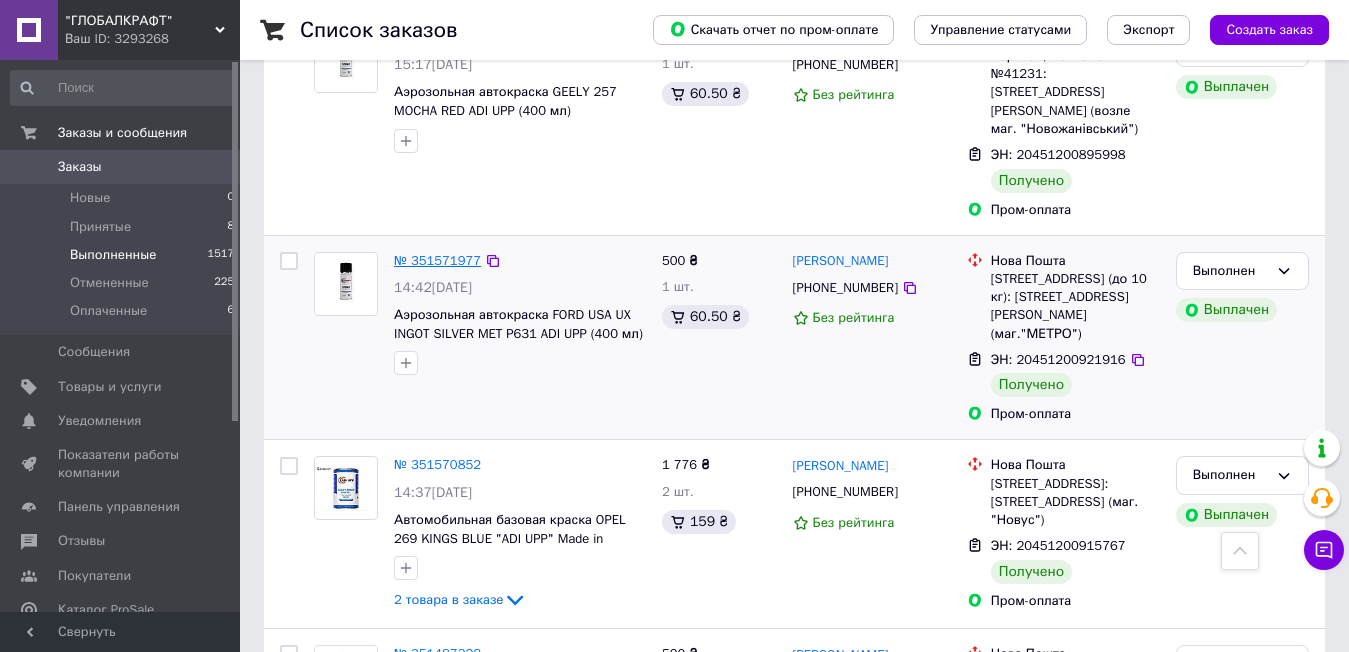 click on "№ 351571977" at bounding box center [437, 260] 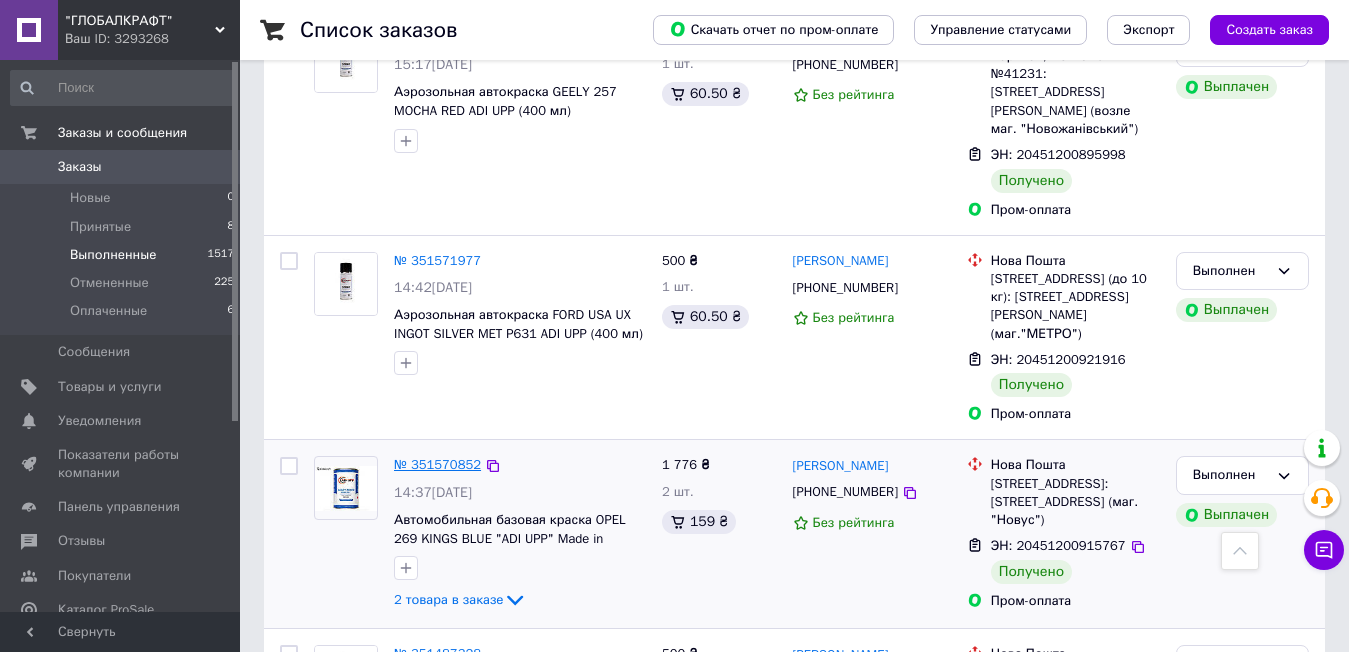 click on "№ 351570852" at bounding box center [437, 464] 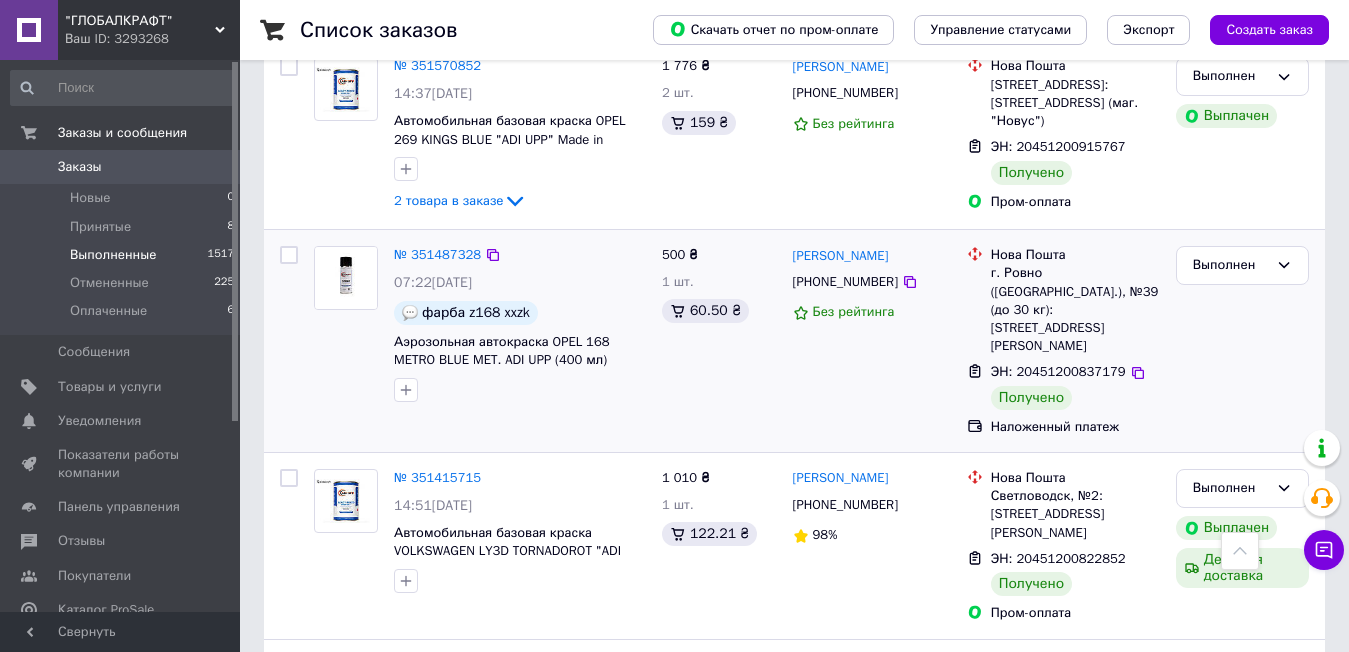 scroll, scrollTop: 1800, scrollLeft: 0, axis: vertical 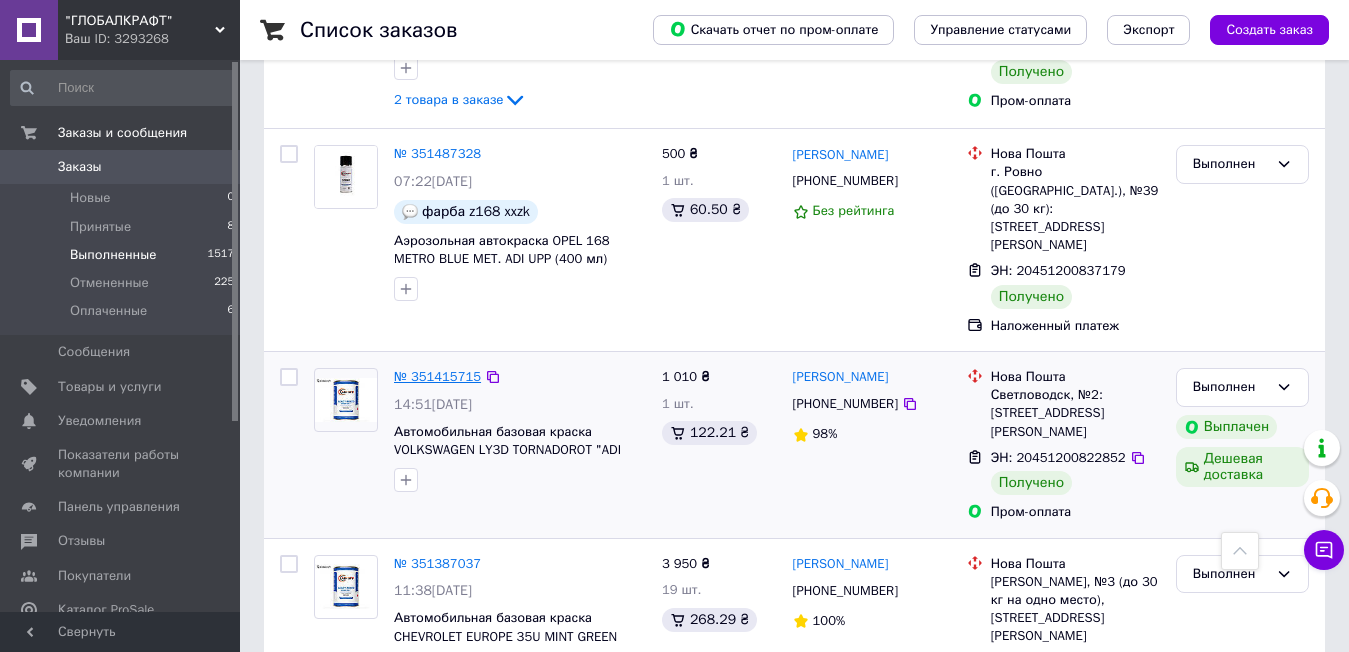 click on "№ 351415715" at bounding box center (437, 376) 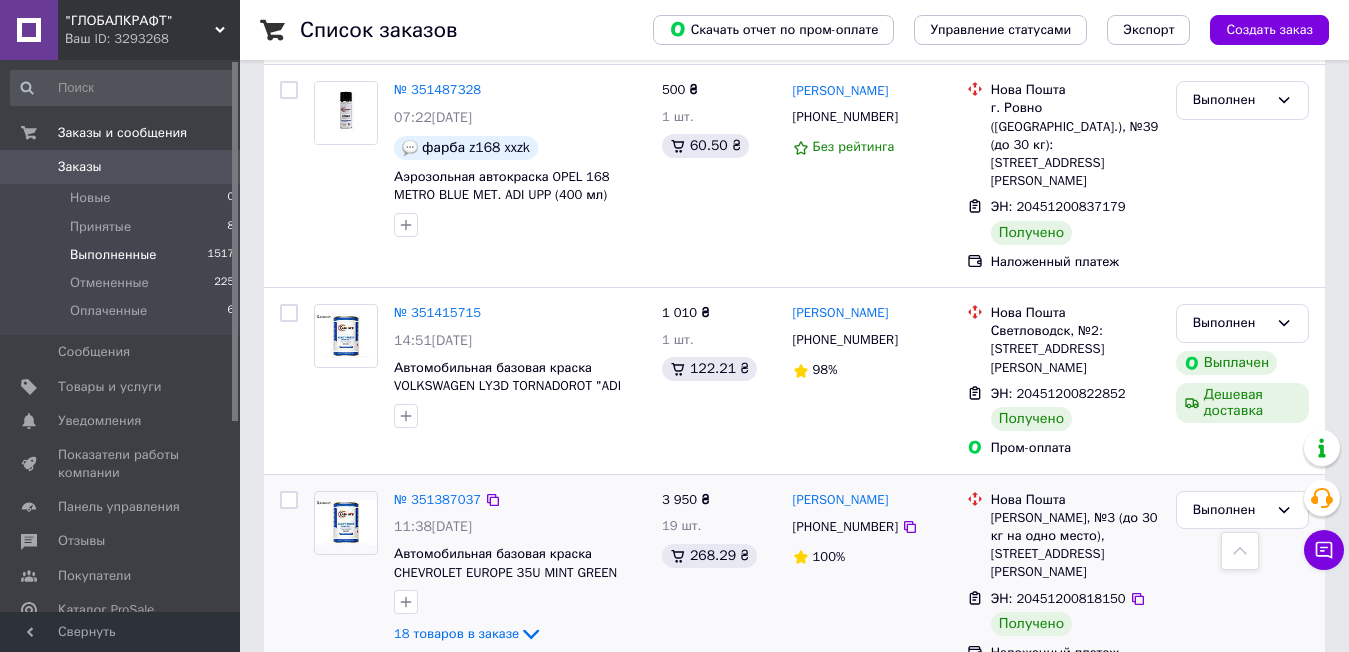scroll, scrollTop: 2100, scrollLeft: 0, axis: vertical 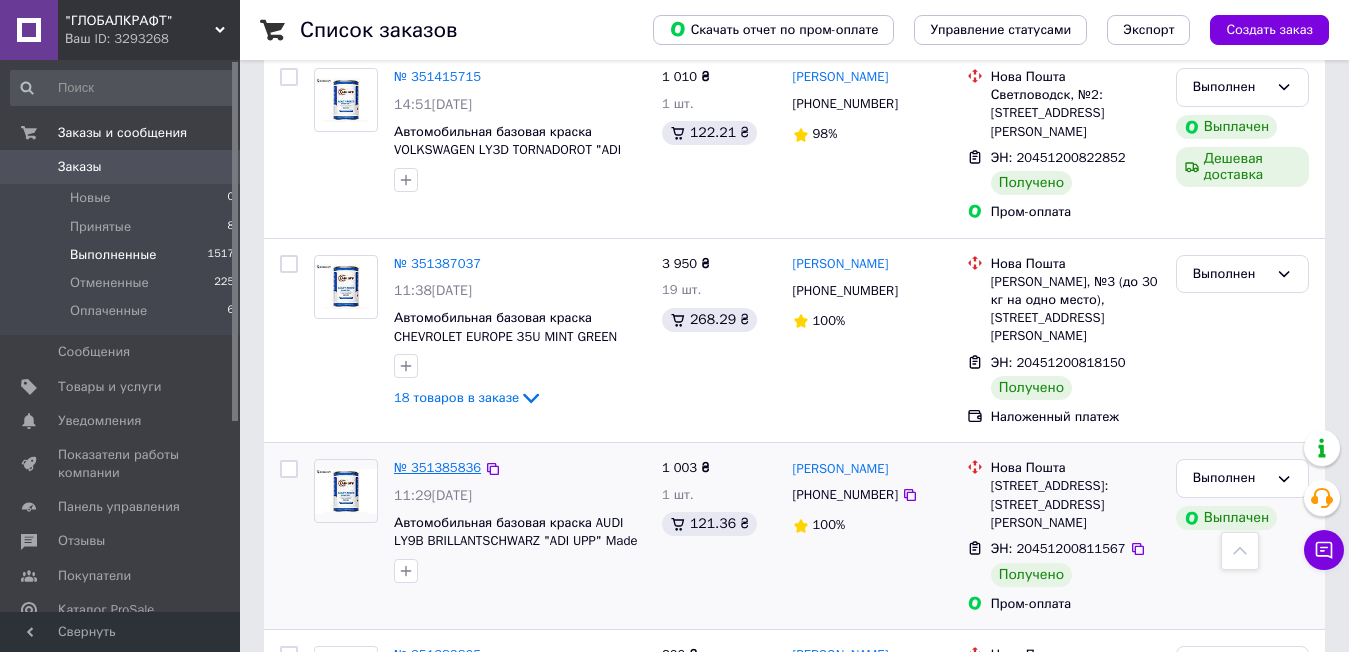 click on "№ 351385836" at bounding box center (437, 467) 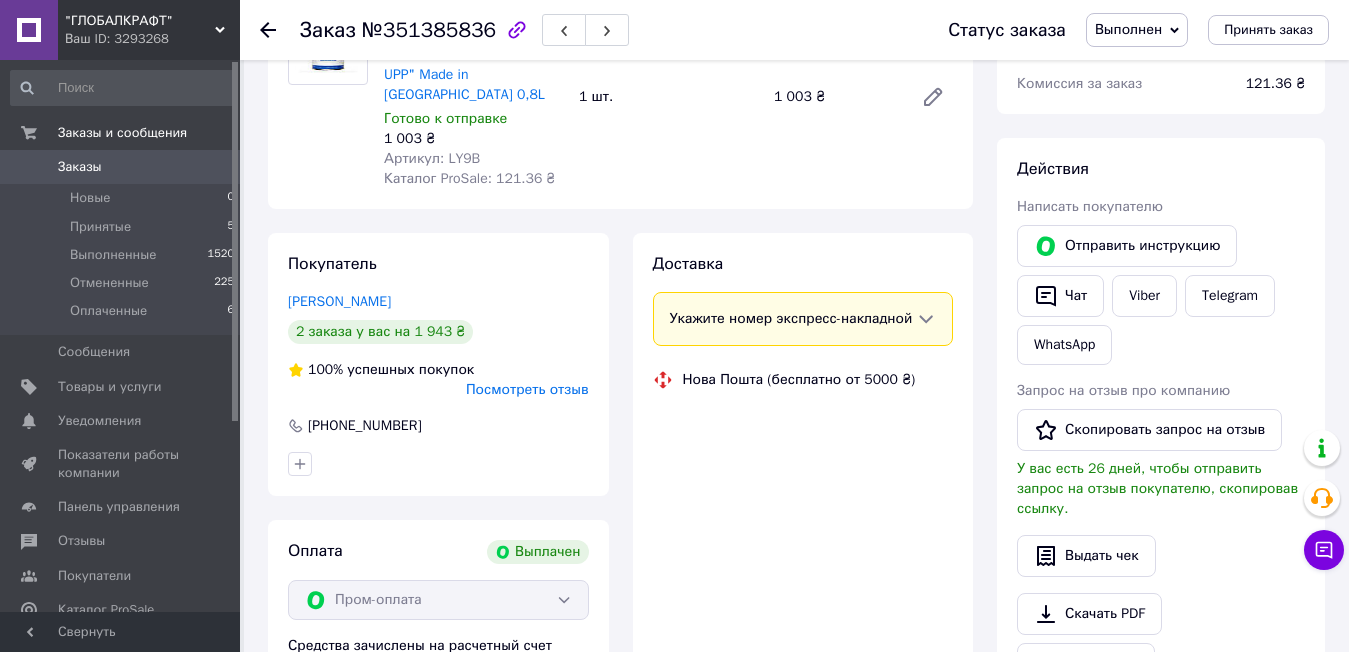 scroll, scrollTop: 981, scrollLeft: 0, axis: vertical 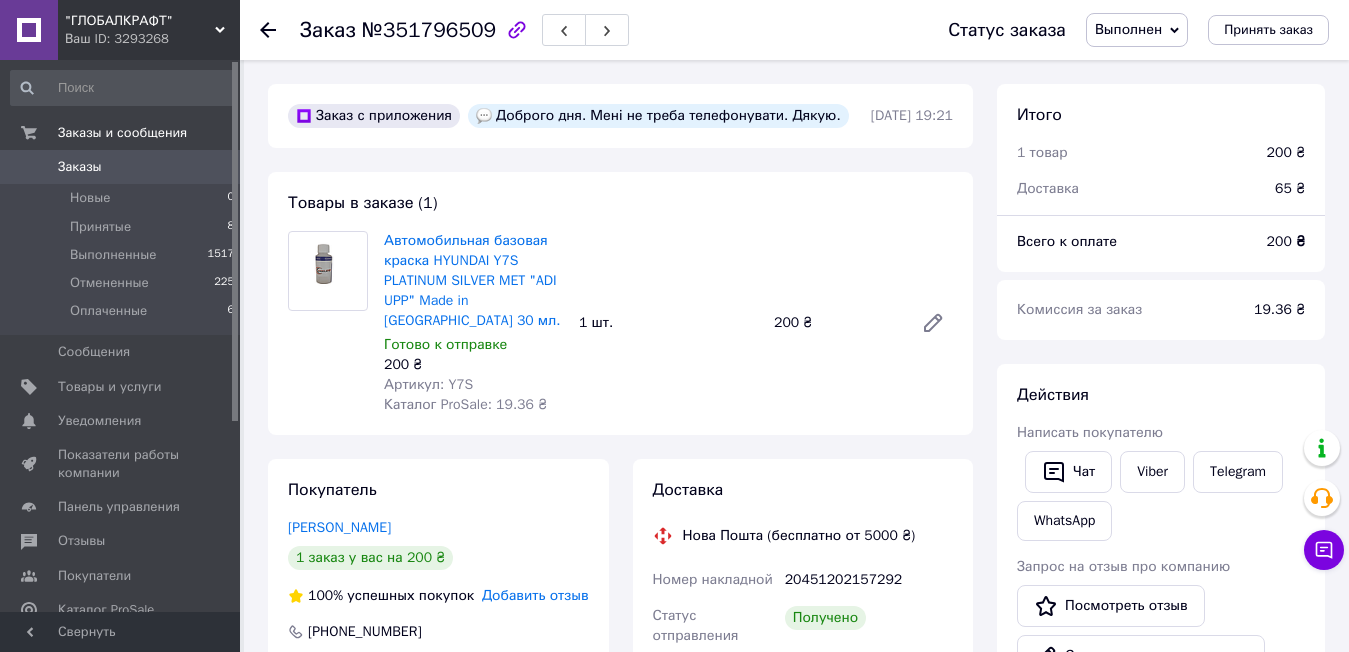 click on "Добавить отзыв" at bounding box center [535, 595] 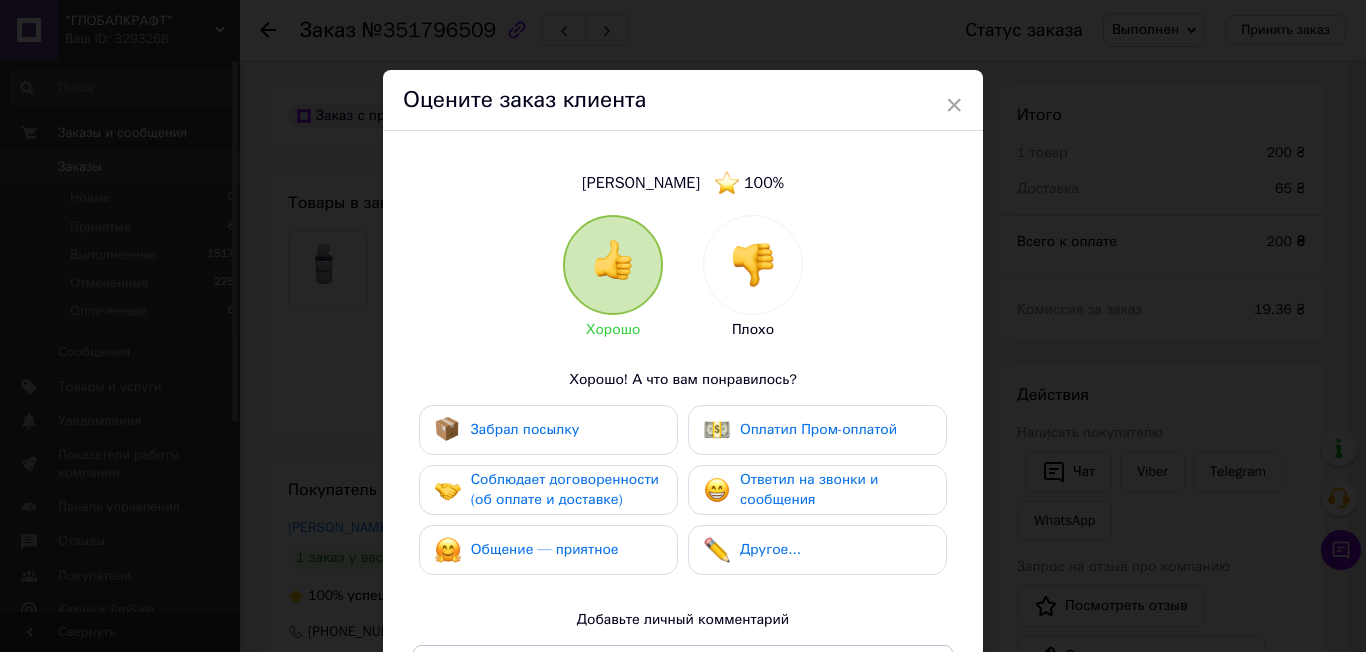 click on "Ответил на звонки и сообщения" at bounding box center [809, 489] 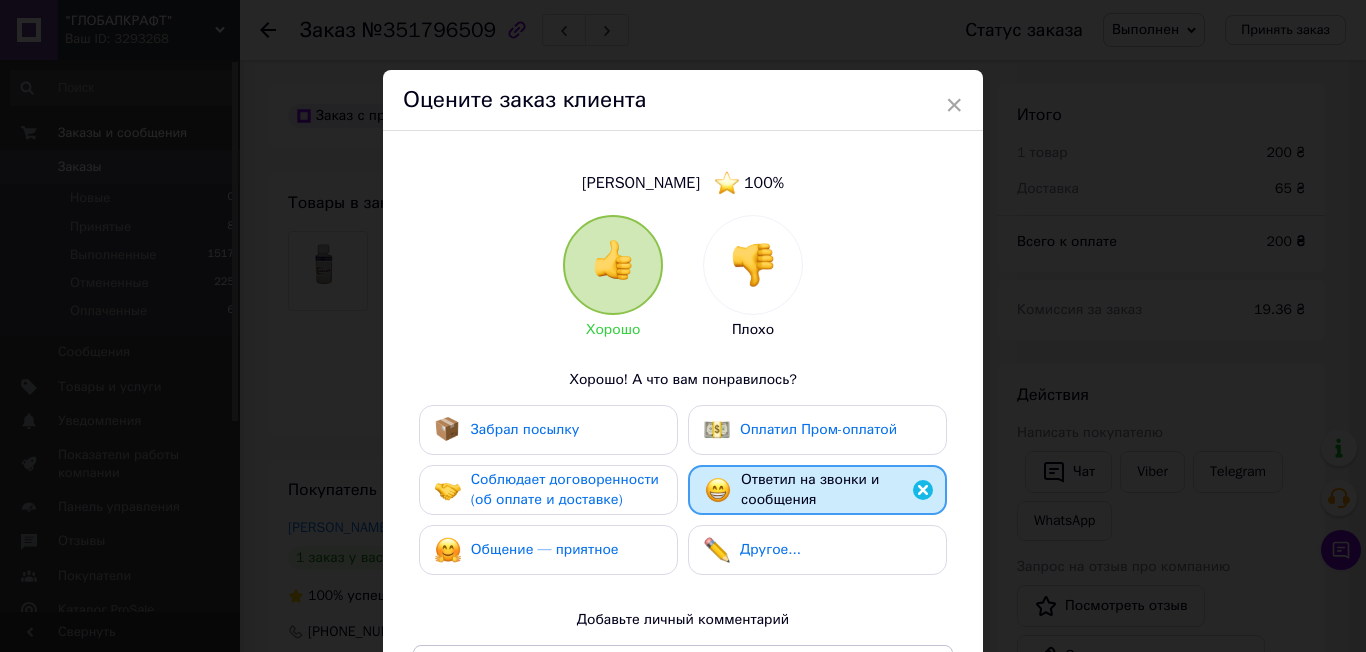 click on "Забрал посылку" at bounding box center (548, 430) 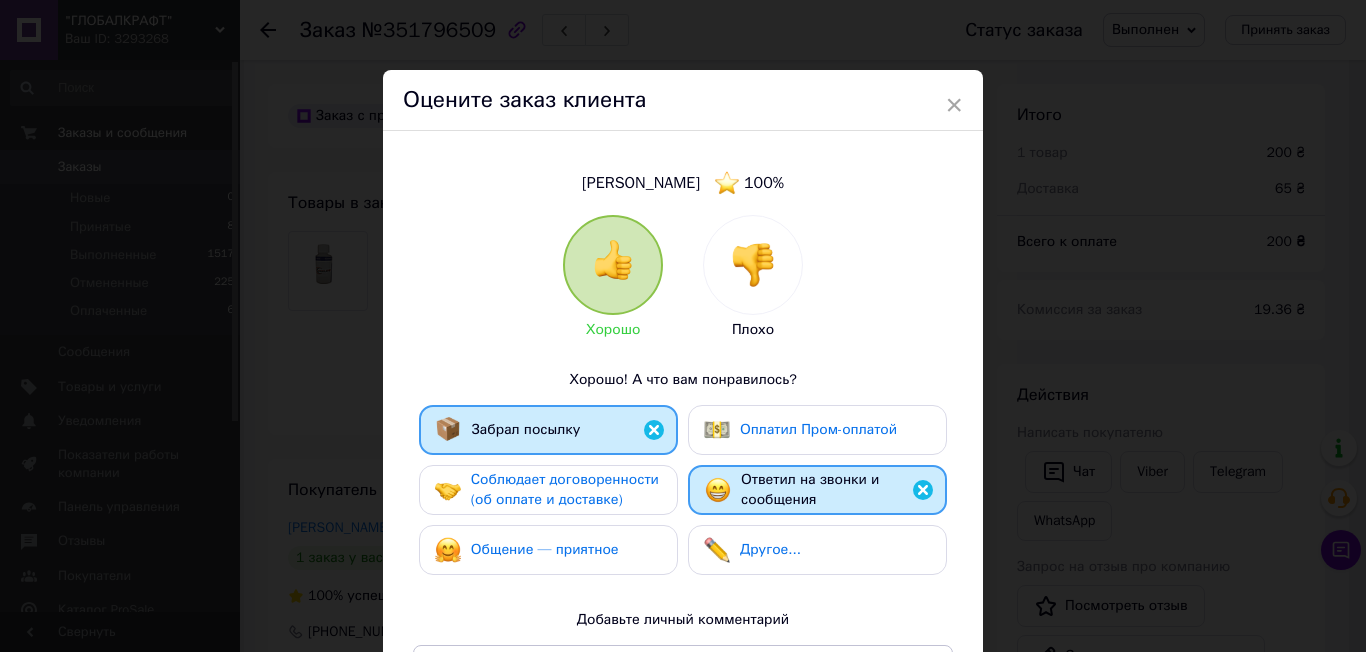 drag, startPoint x: 594, startPoint y: 472, endPoint x: 602, endPoint y: 488, distance: 17.888544 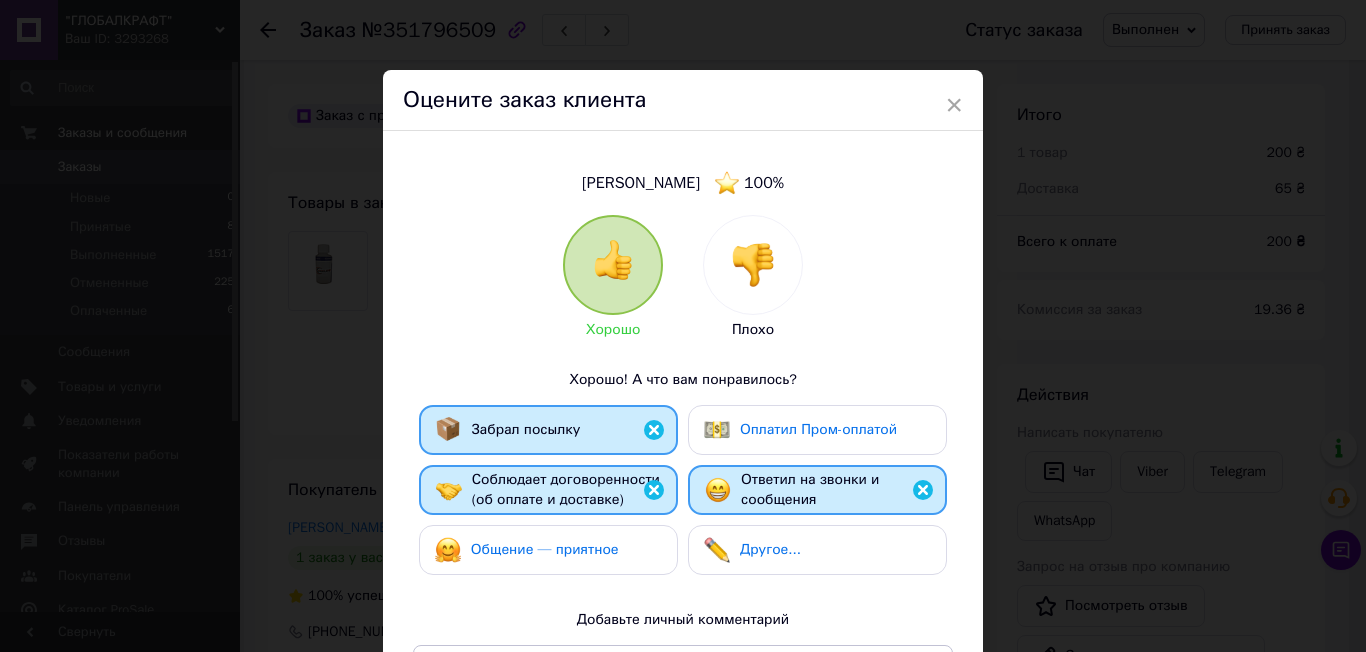 click on "Общение — приятное" at bounding box center [545, 549] 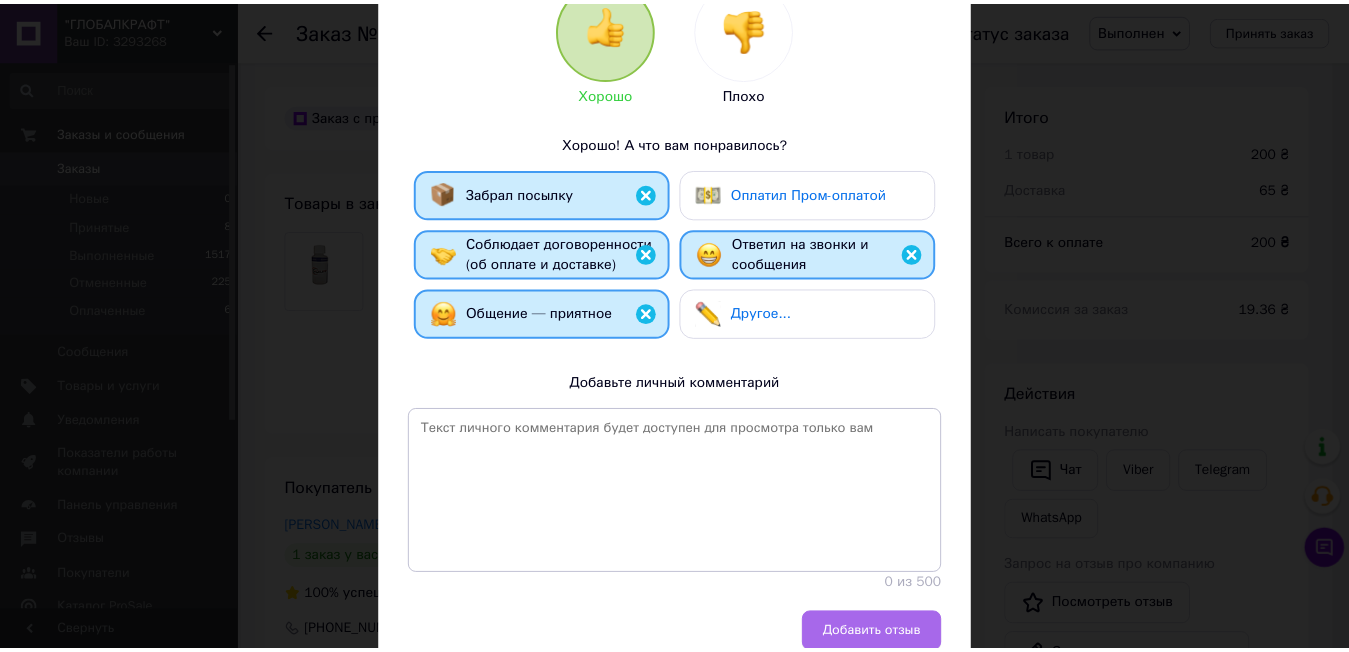 scroll, scrollTop: 300, scrollLeft: 0, axis: vertical 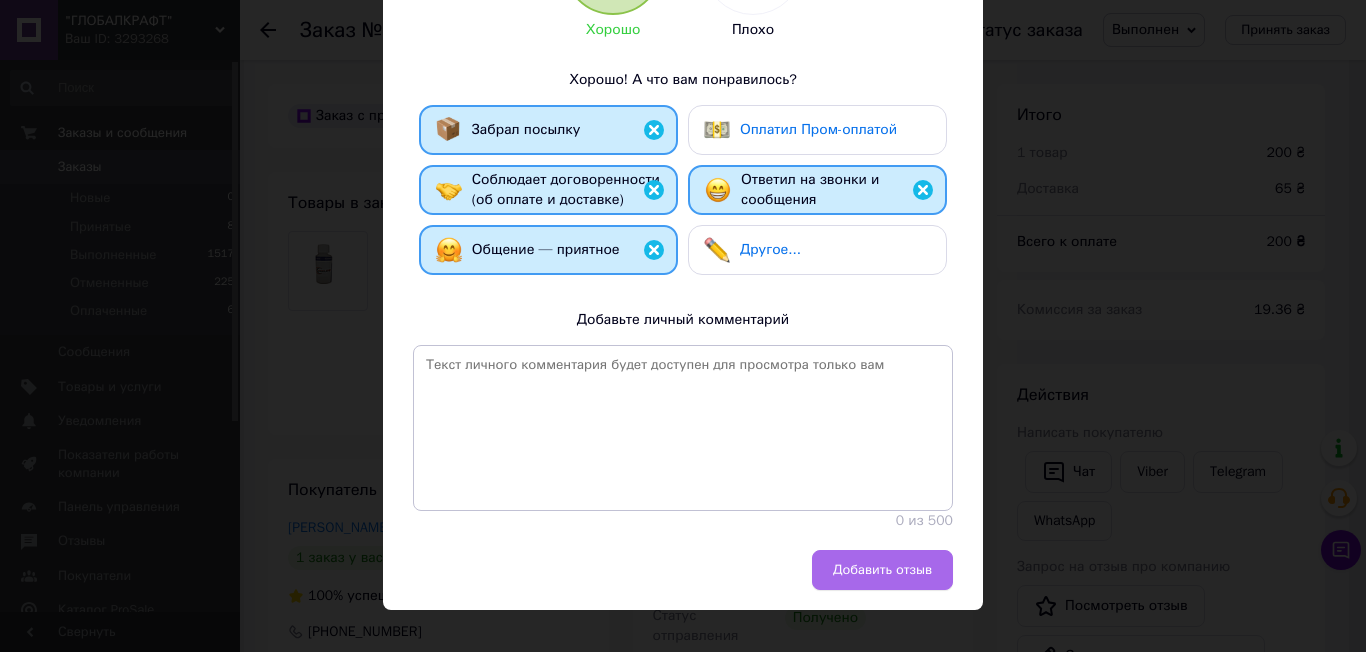 click on "Добавить отзыв" at bounding box center [882, 570] 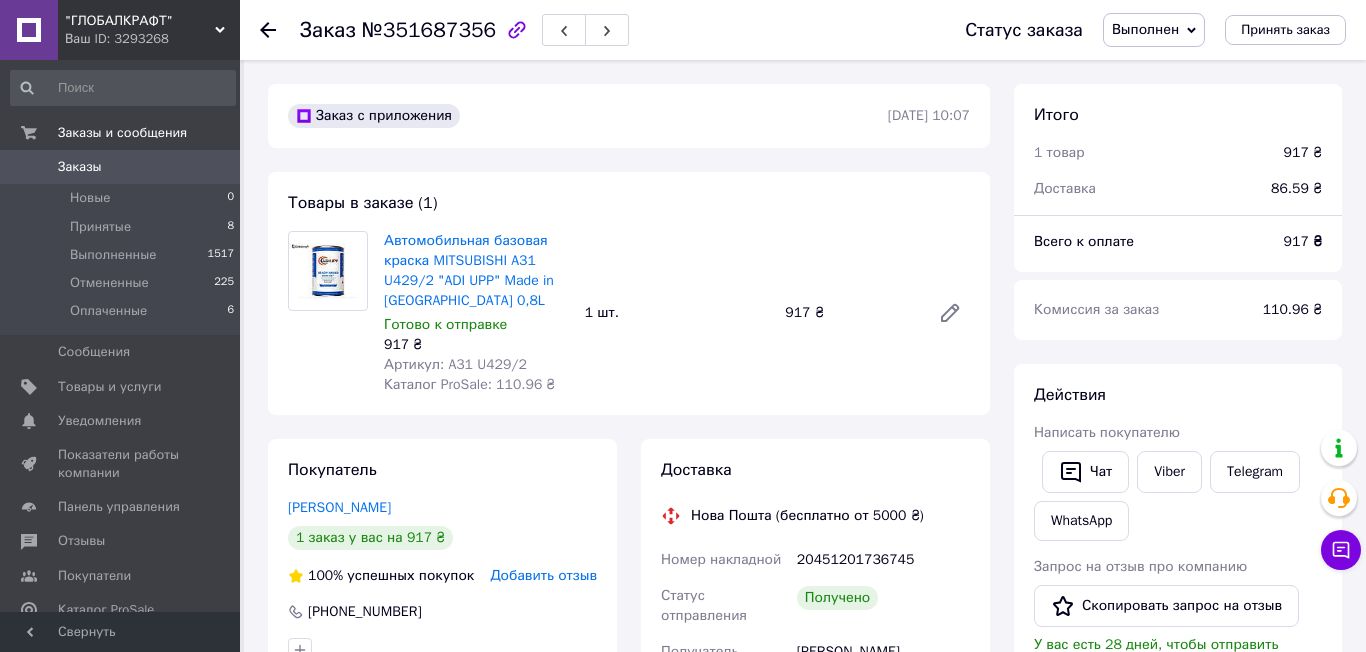 scroll, scrollTop: 0, scrollLeft: 0, axis: both 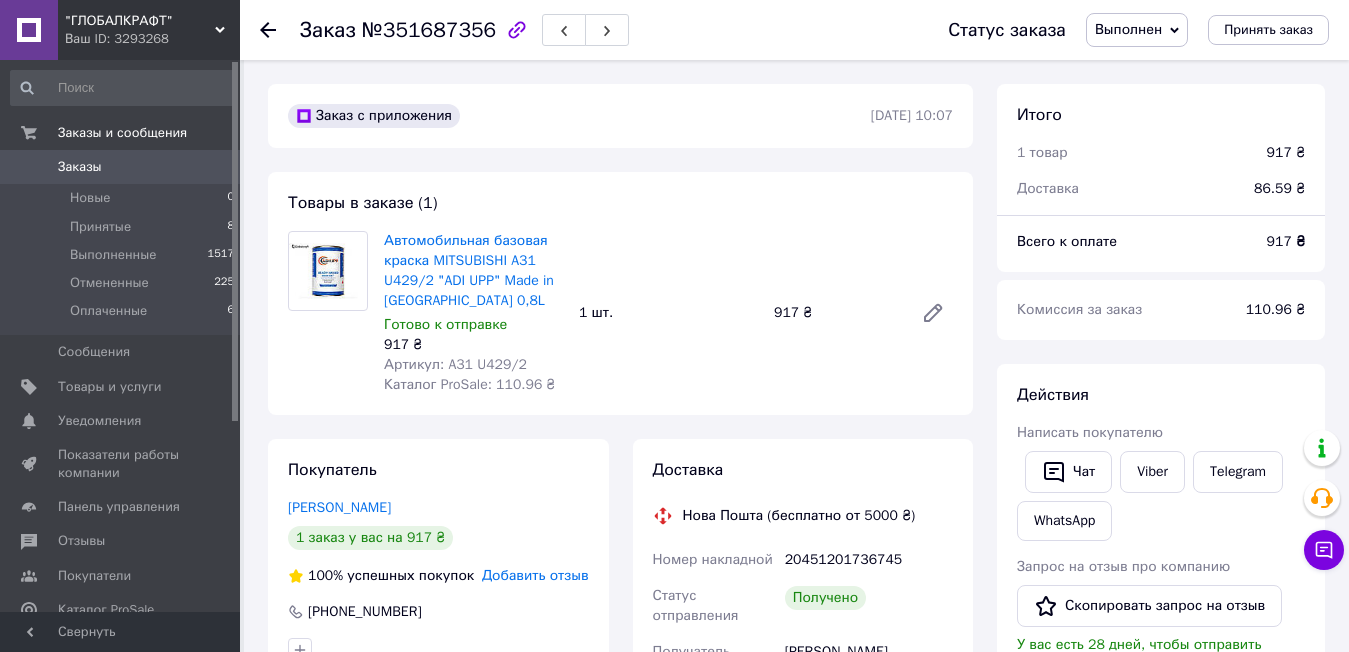 click on "Добавить отзыв" at bounding box center (535, 575) 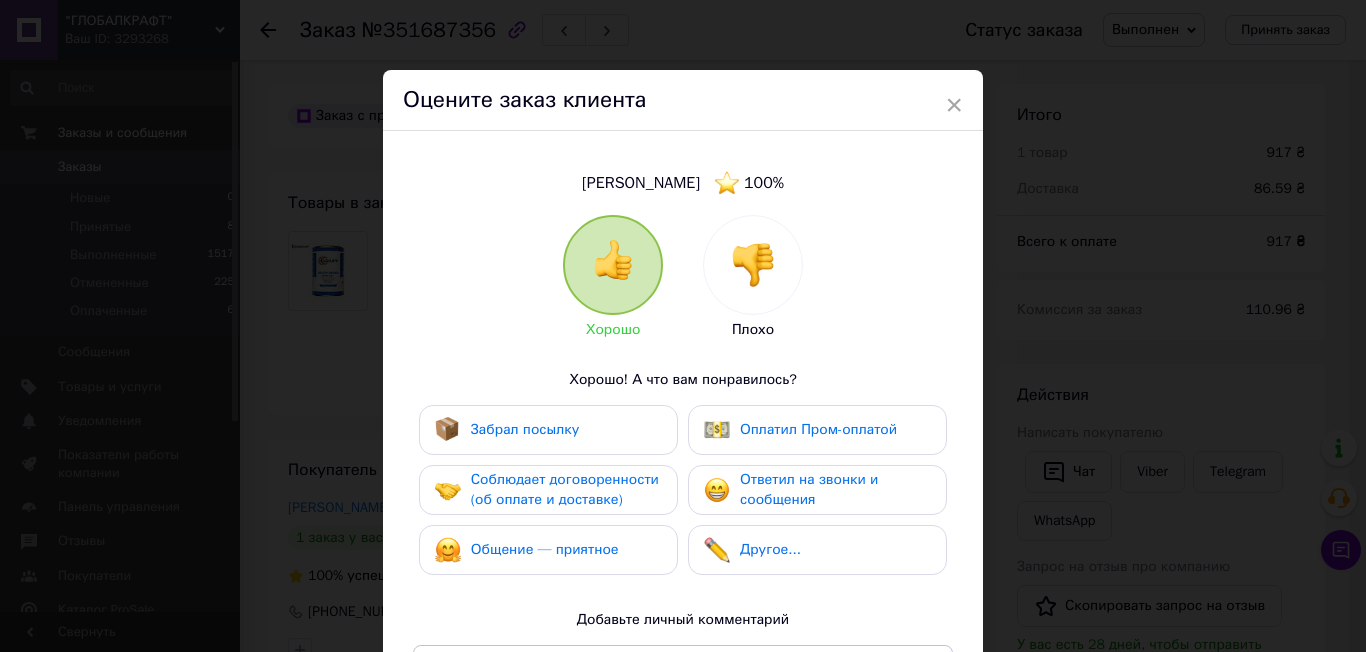 drag, startPoint x: 775, startPoint y: 490, endPoint x: 739, endPoint y: 510, distance: 41.18252 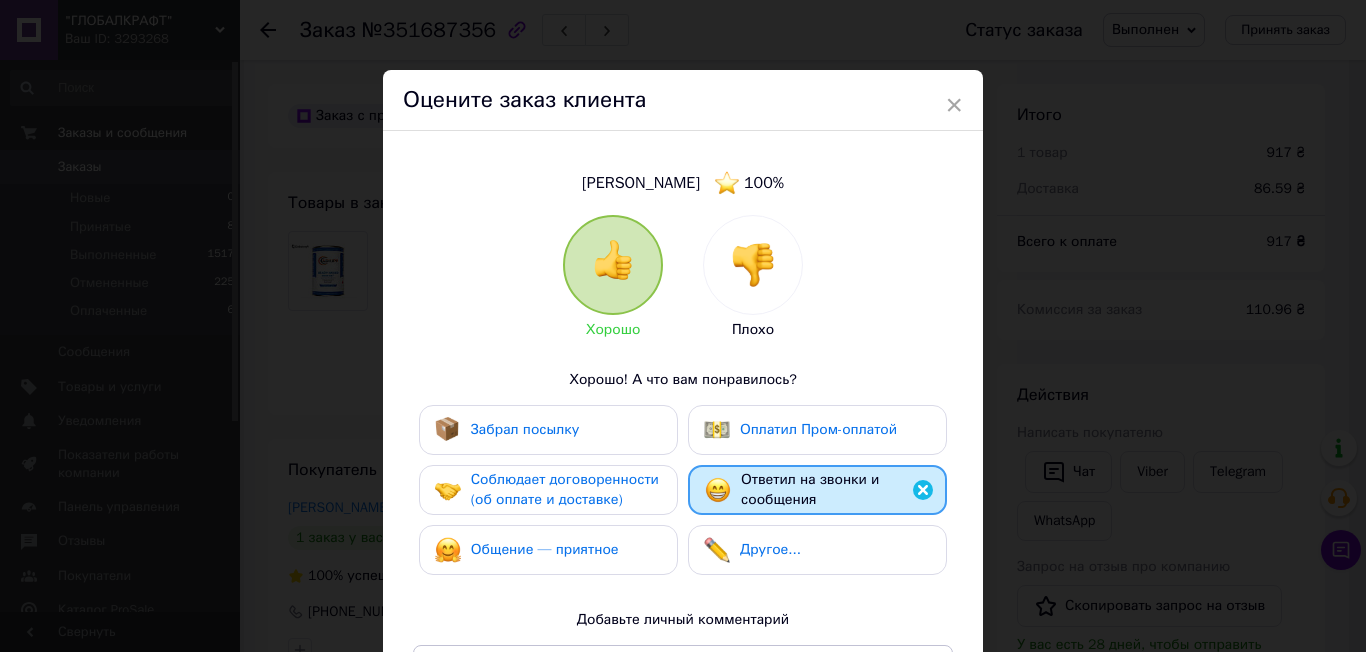 drag, startPoint x: 624, startPoint y: 551, endPoint x: 624, endPoint y: 480, distance: 71 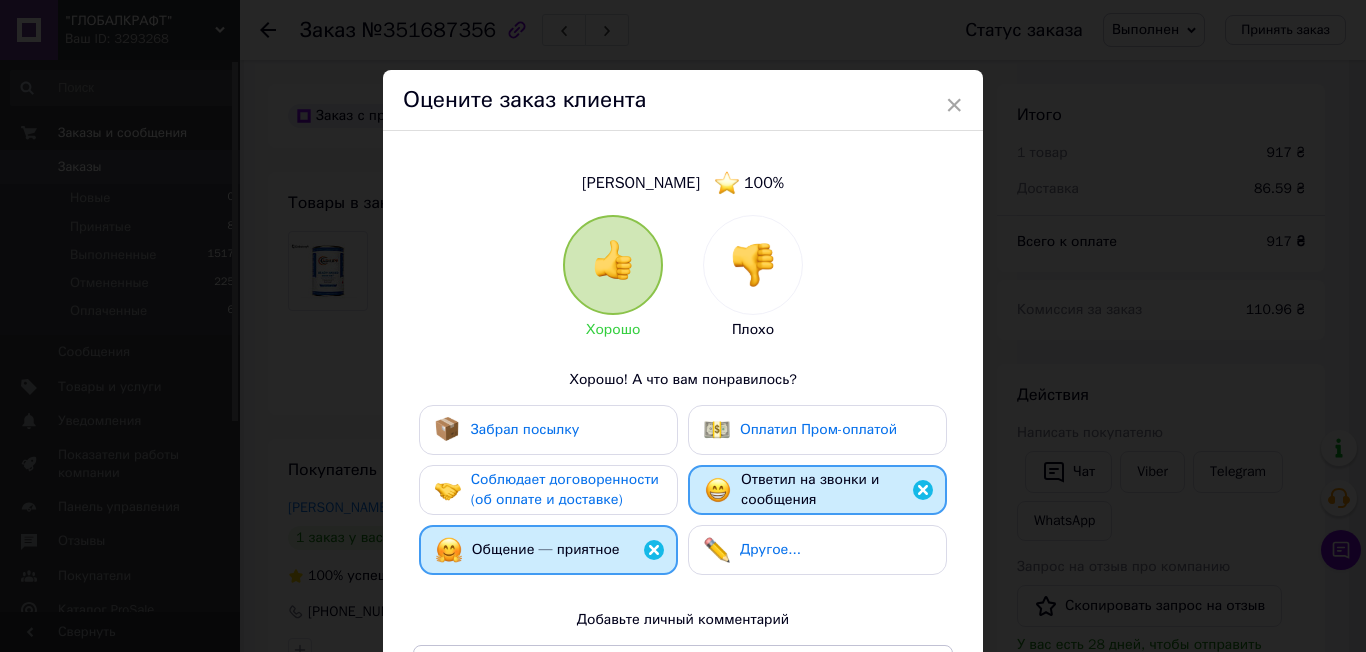 click on "Соблюдает договоренности (об оплате и доставке)" at bounding box center (565, 489) 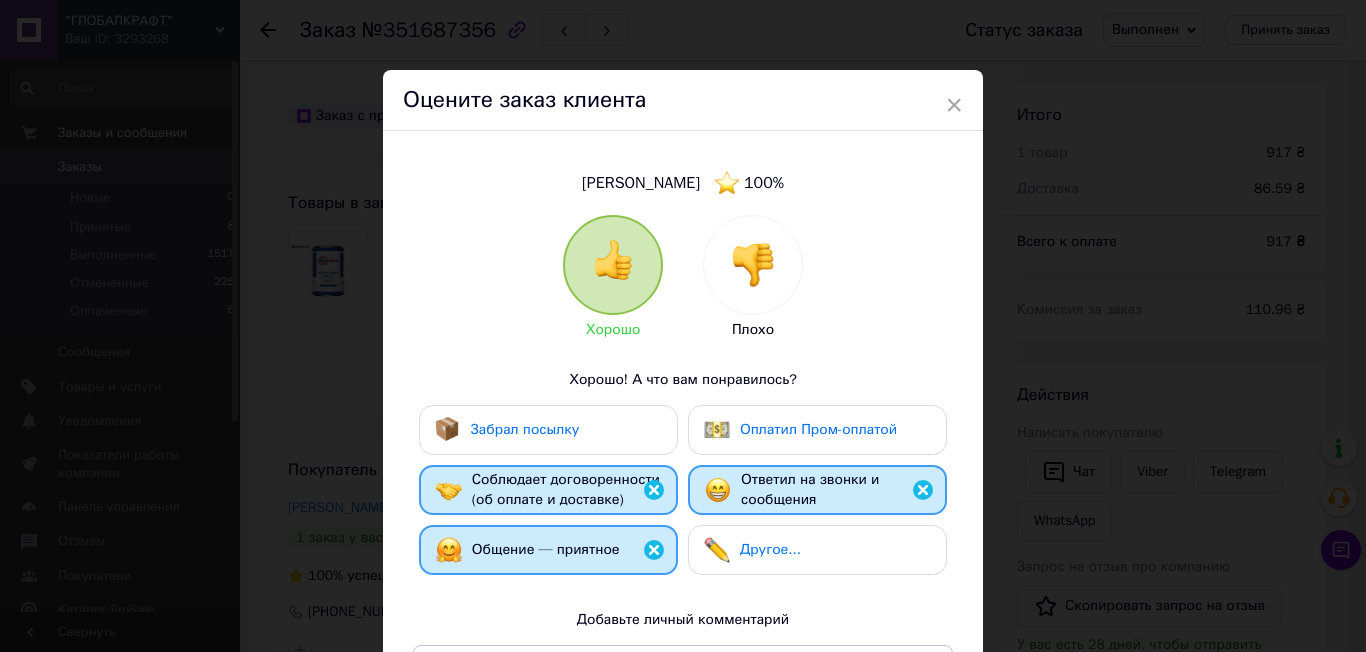 click on "Забрал посылку" at bounding box center (548, 430) 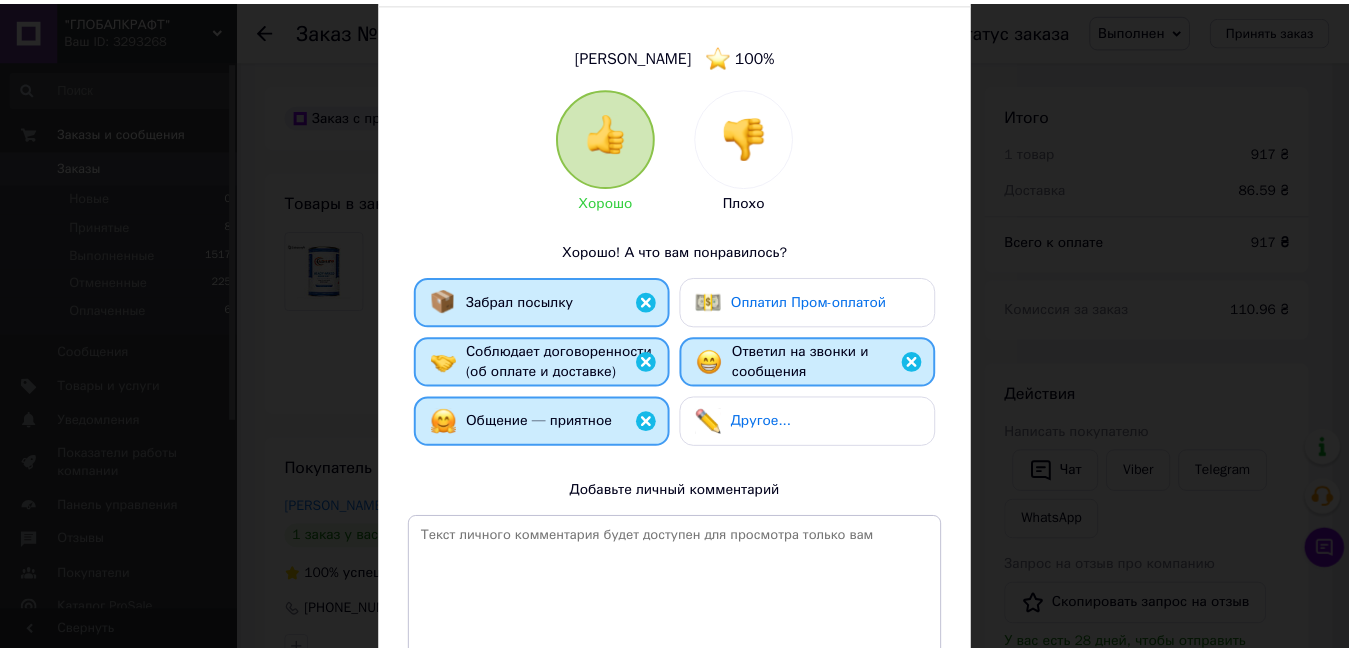 scroll, scrollTop: 320, scrollLeft: 0, axis: vertical 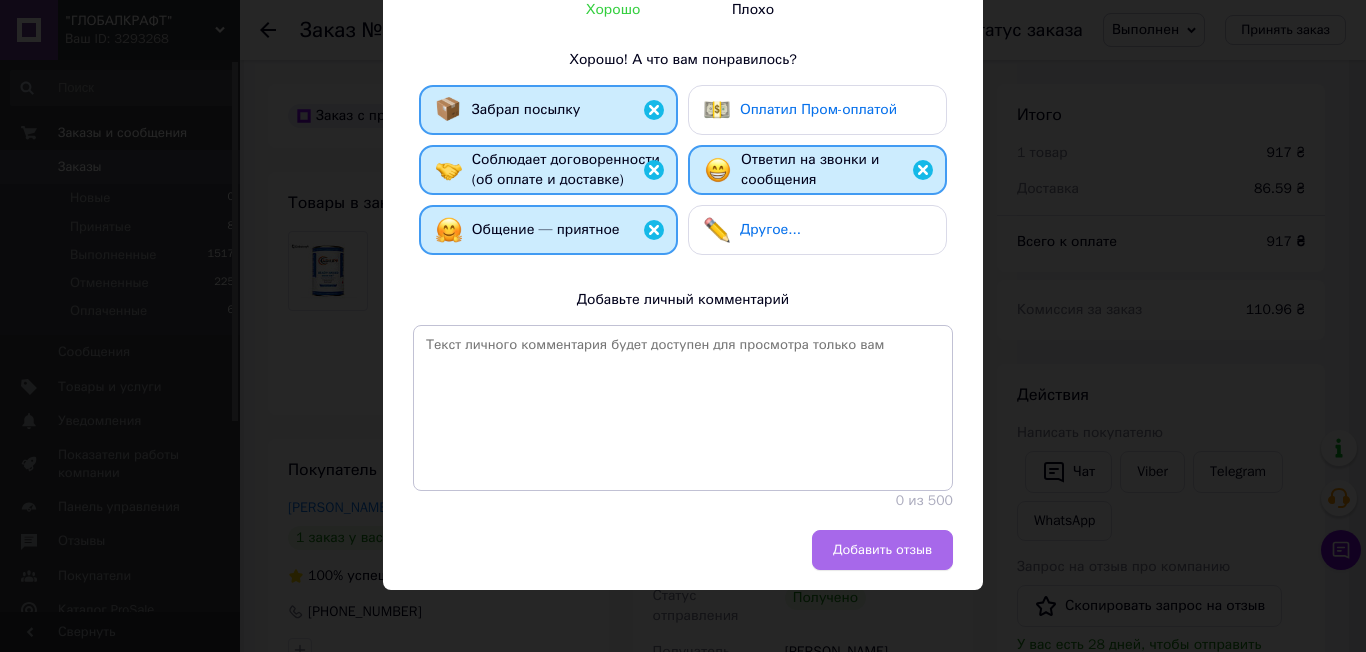 click on "Добавить отзыв" at bounding box center (882, 550) 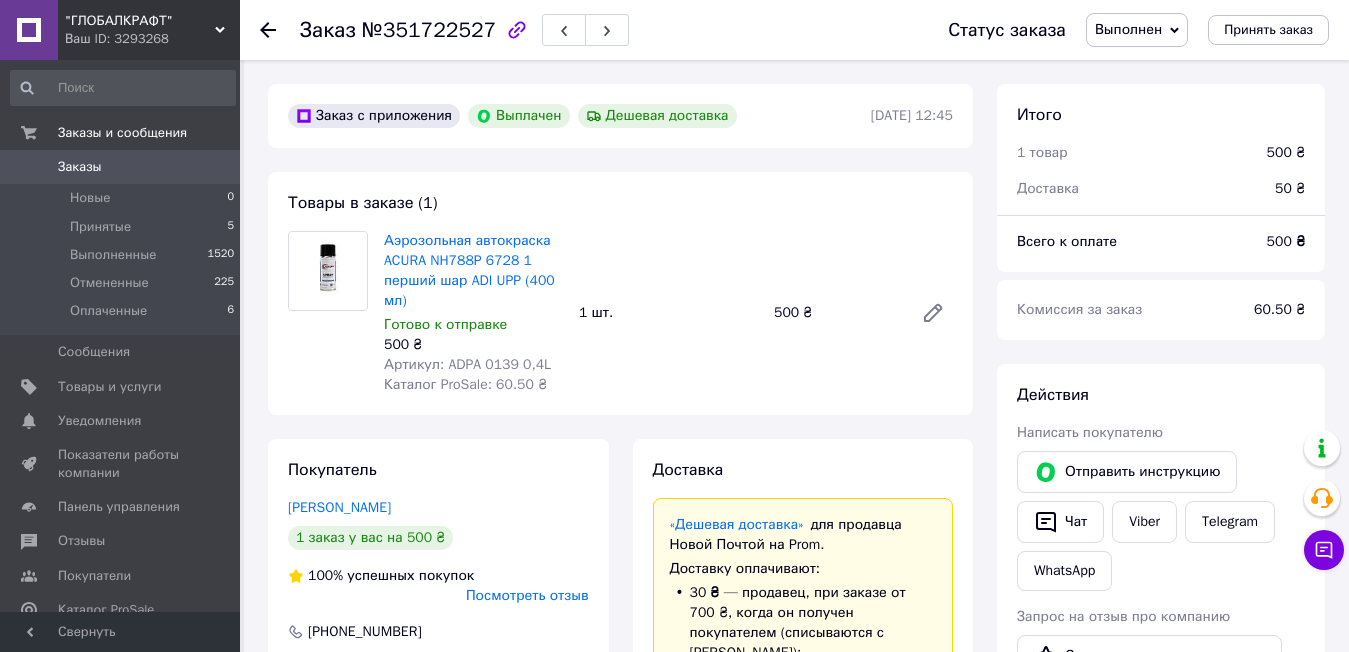 scroll, scrollTop: 0, scrollLeft: 0, axis: both 